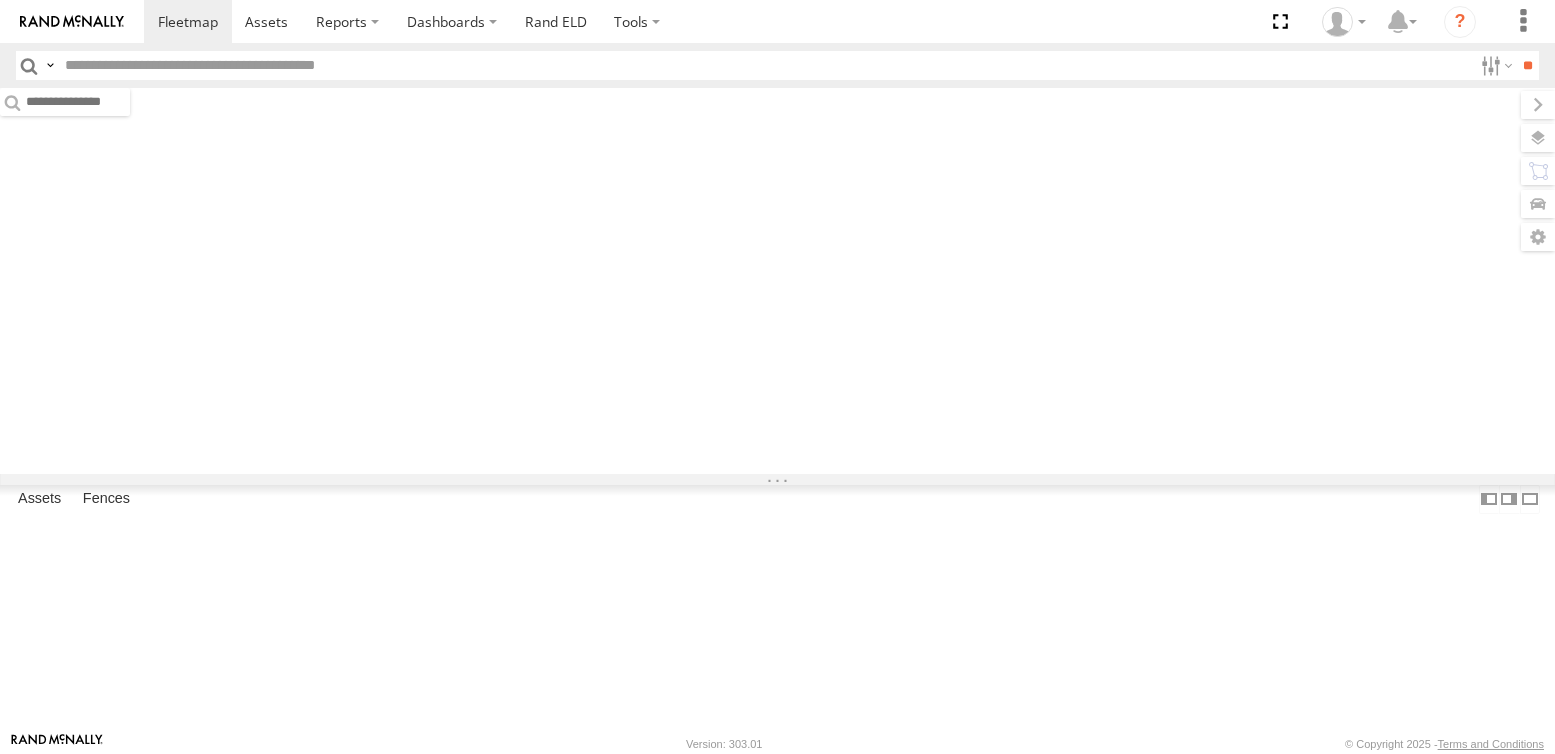 scroll, scrollTop: 0, scrollLeft: 0, axis: both 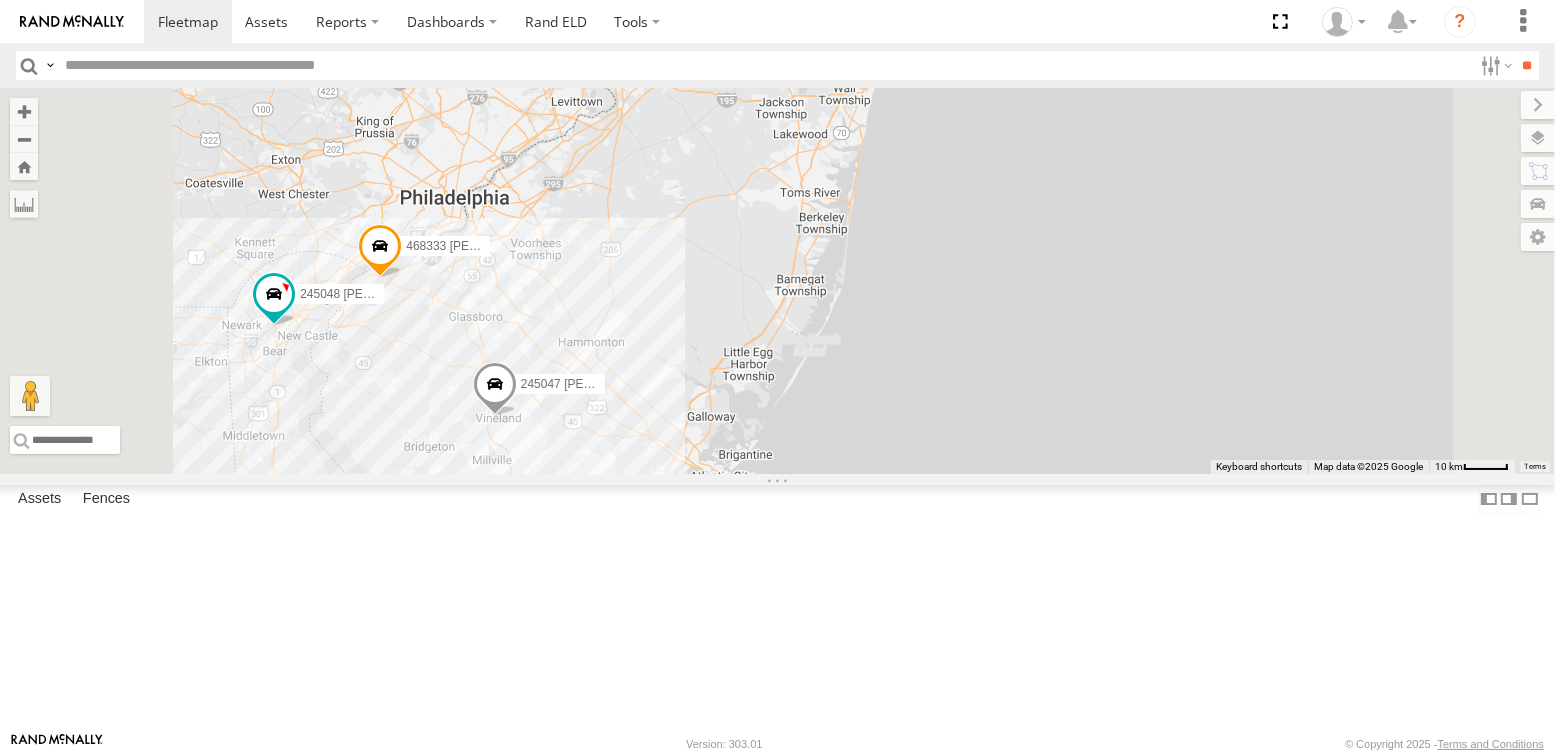 click at bounding box center [494, 390] 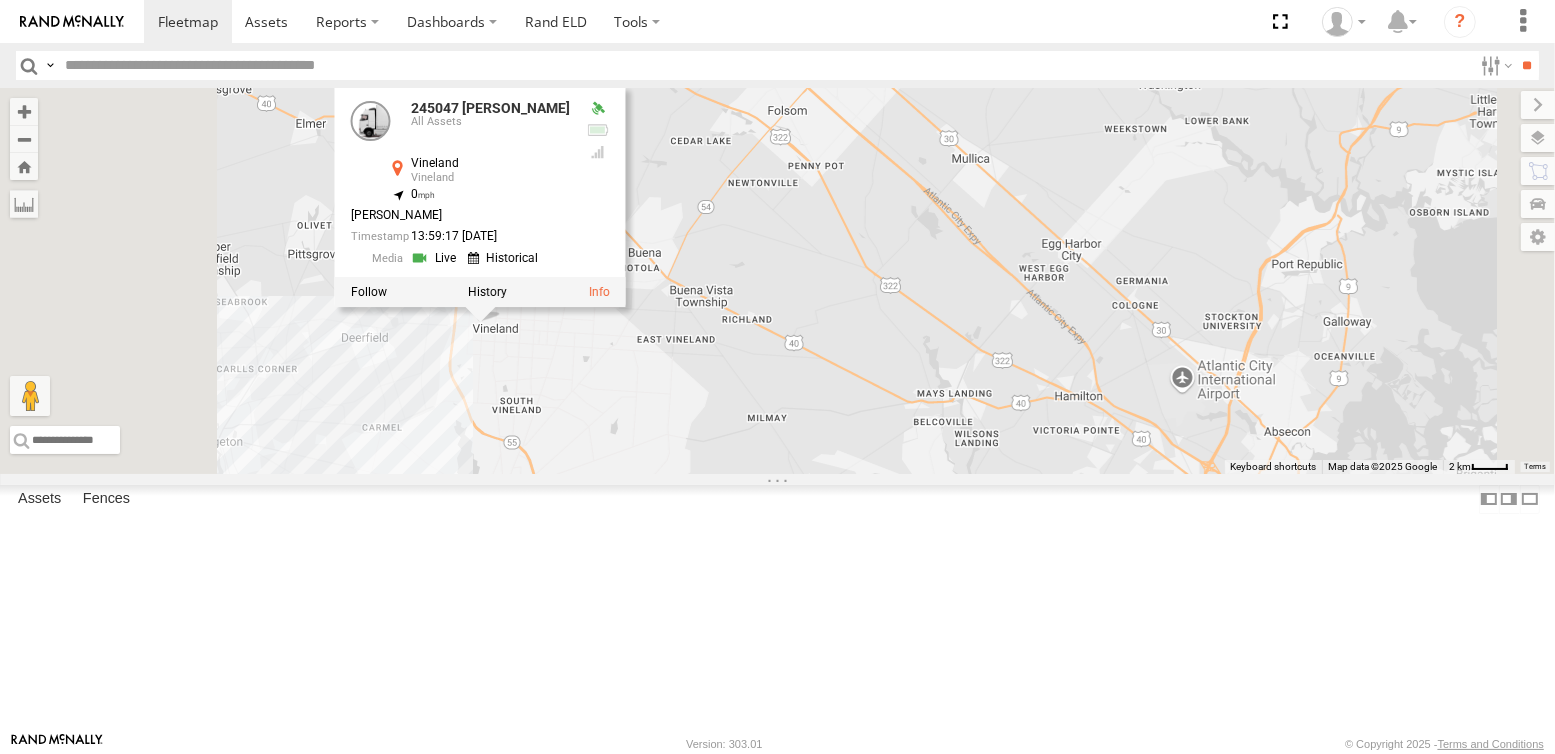 drag, startPoint x: 691, startPoint y: 553, endPoint x: 884, endPoint y: 547, distance: 193.09325 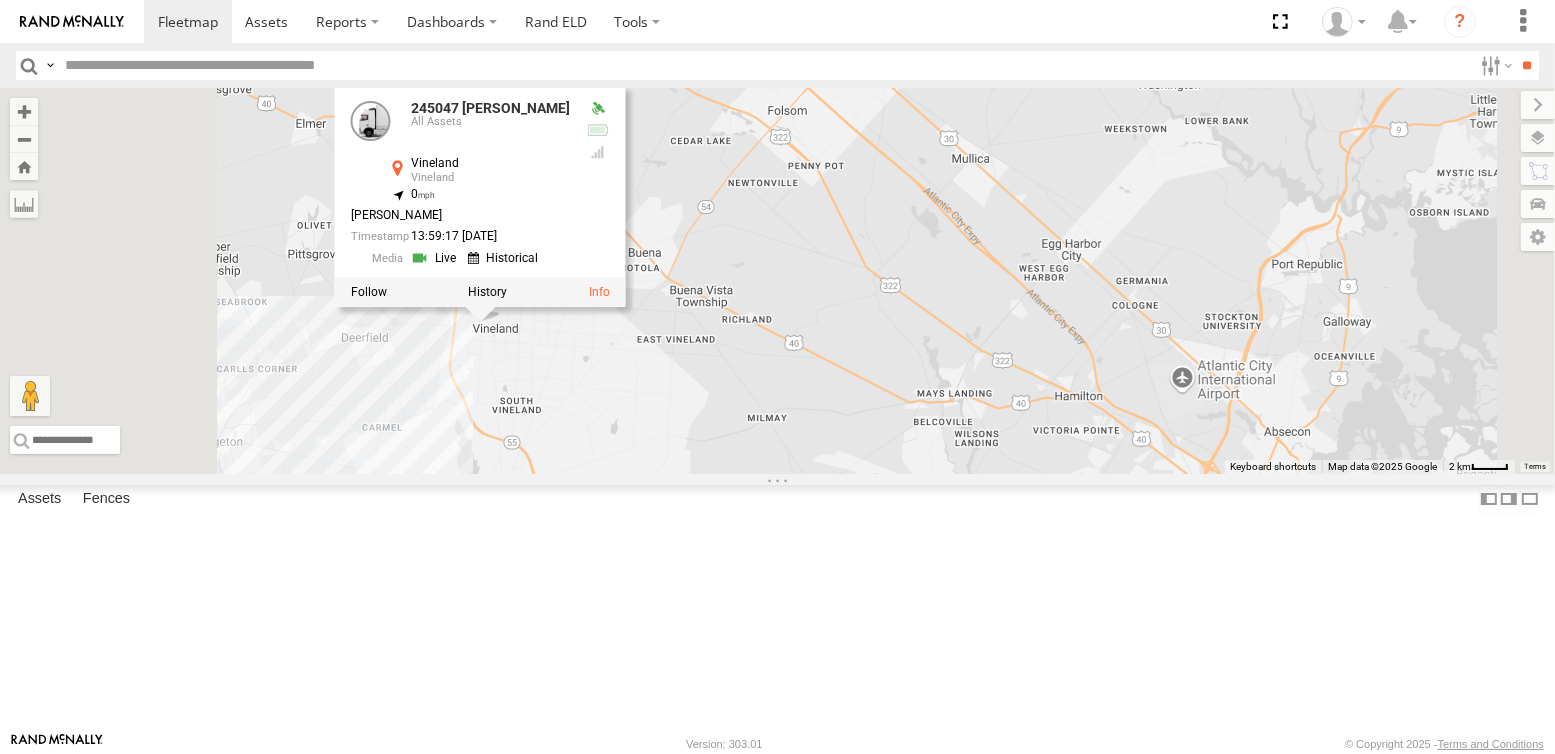 click on "54782 Hino 245047 [PERSON_NAME] JTSP Hino 245048 [PERSON_NAME] 468333 [PERSON_NAME] 245047 [PERSON_NAME] All Assets Vineland Vineland 39.49033 ,  -75.05379 0 [PERSON_NAME] 13:59:17 [DATE]" at bounding box center [777, 281] 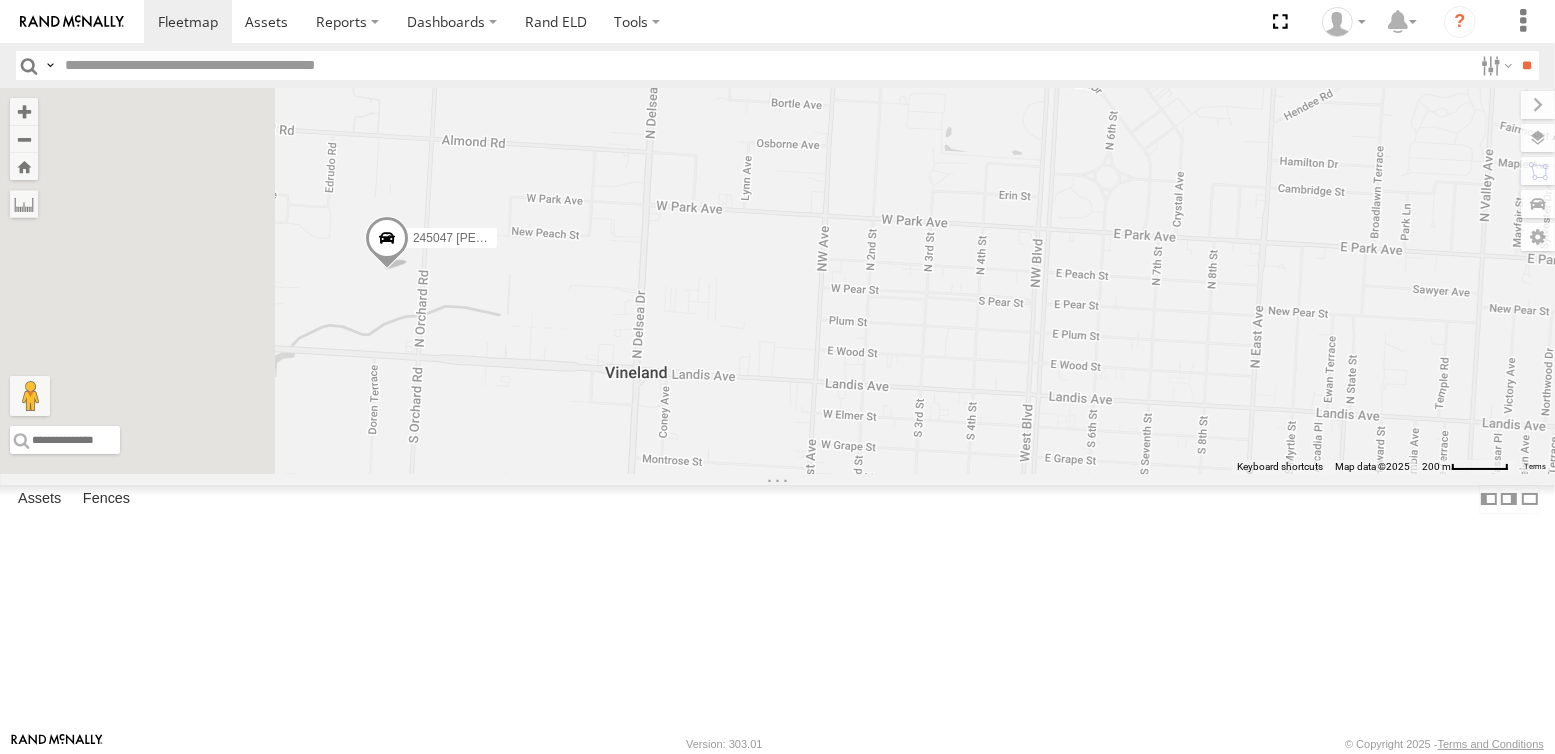 drag, startPoint x: 634, startPoint y: 475, endPoint x: 931, endPoint y: 497, distance: 297.8137 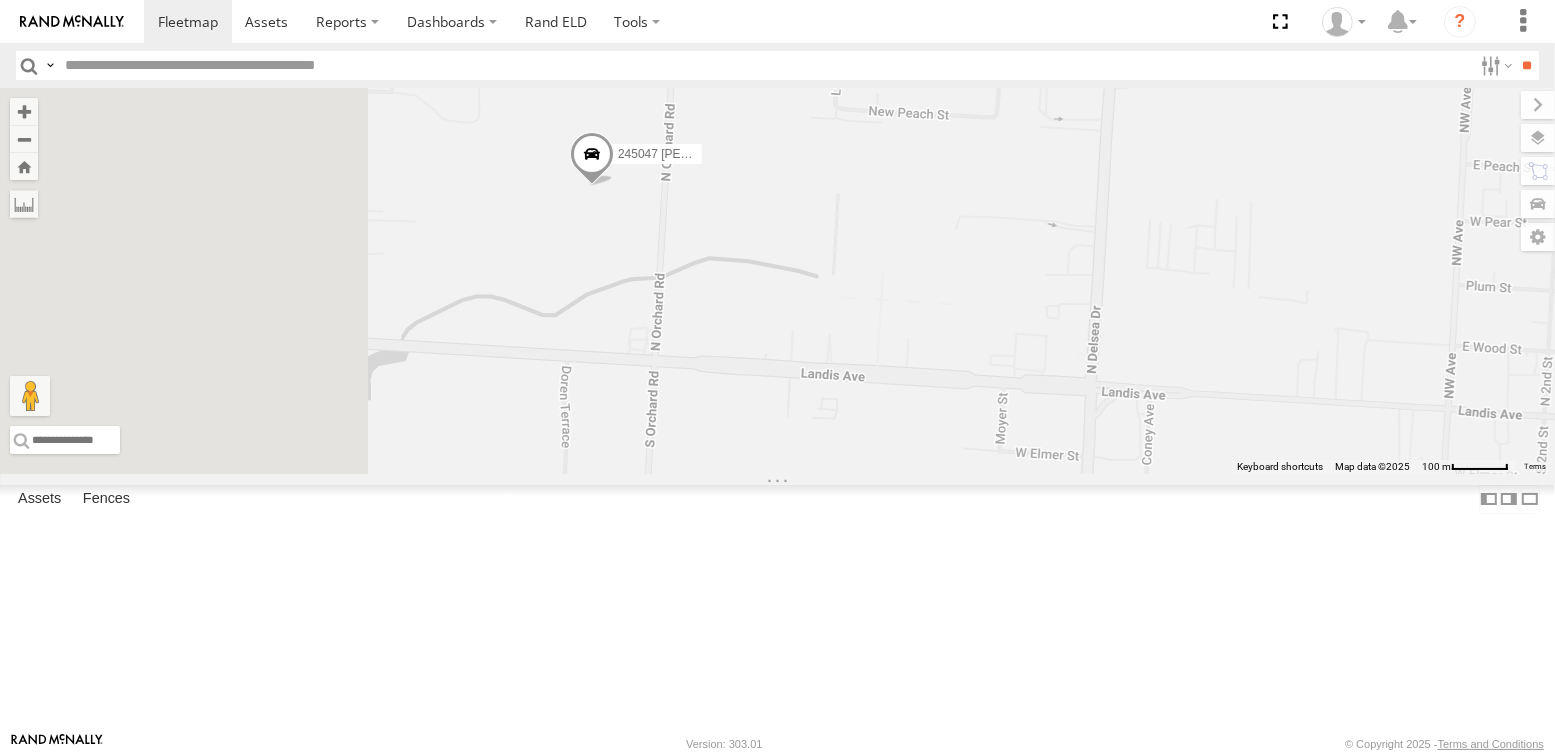 drag, startPoint x: 680, startPoint y: 376, endPoint x: 816, endPoint y: 383, distance: 136.18002 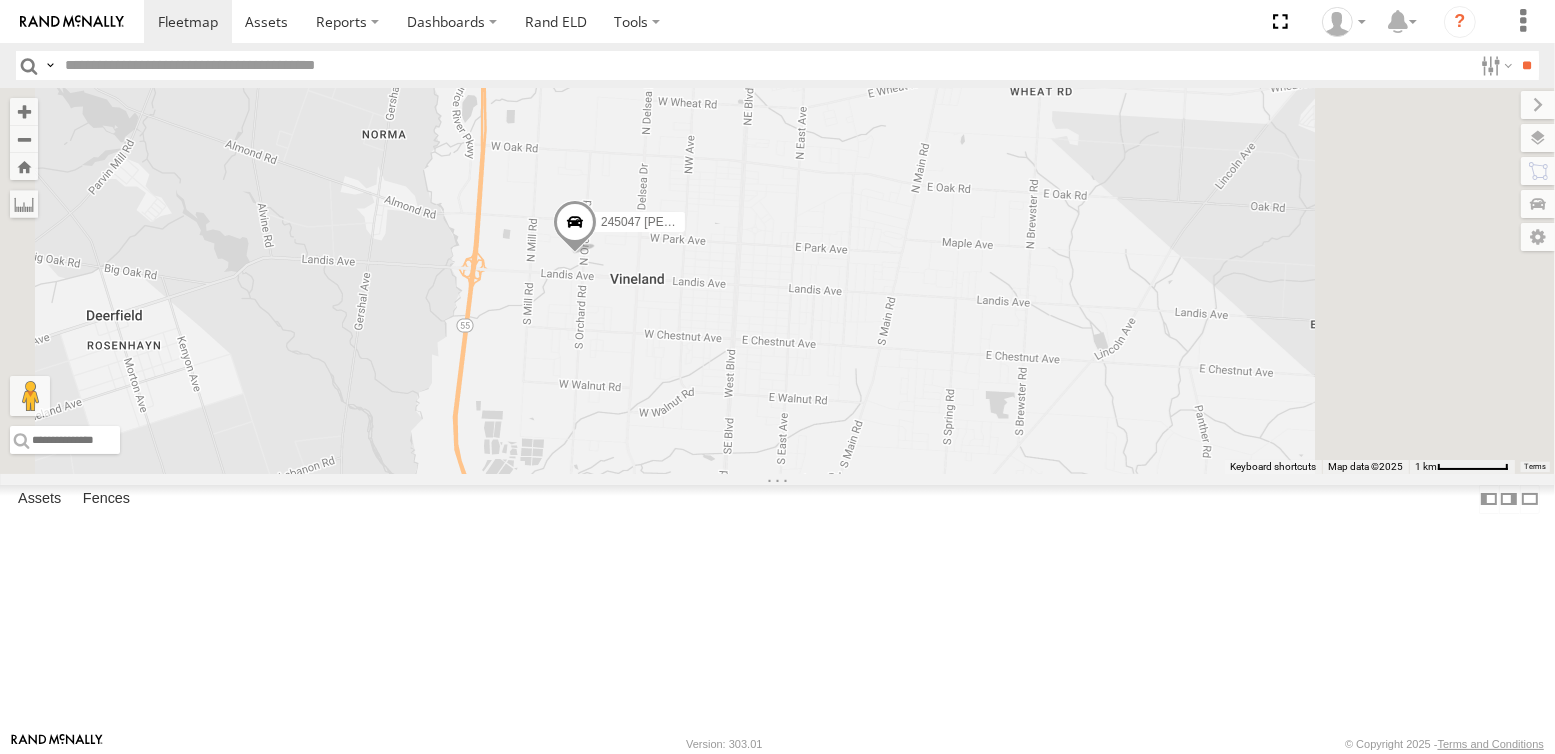 click at bounding box center [574, 227] 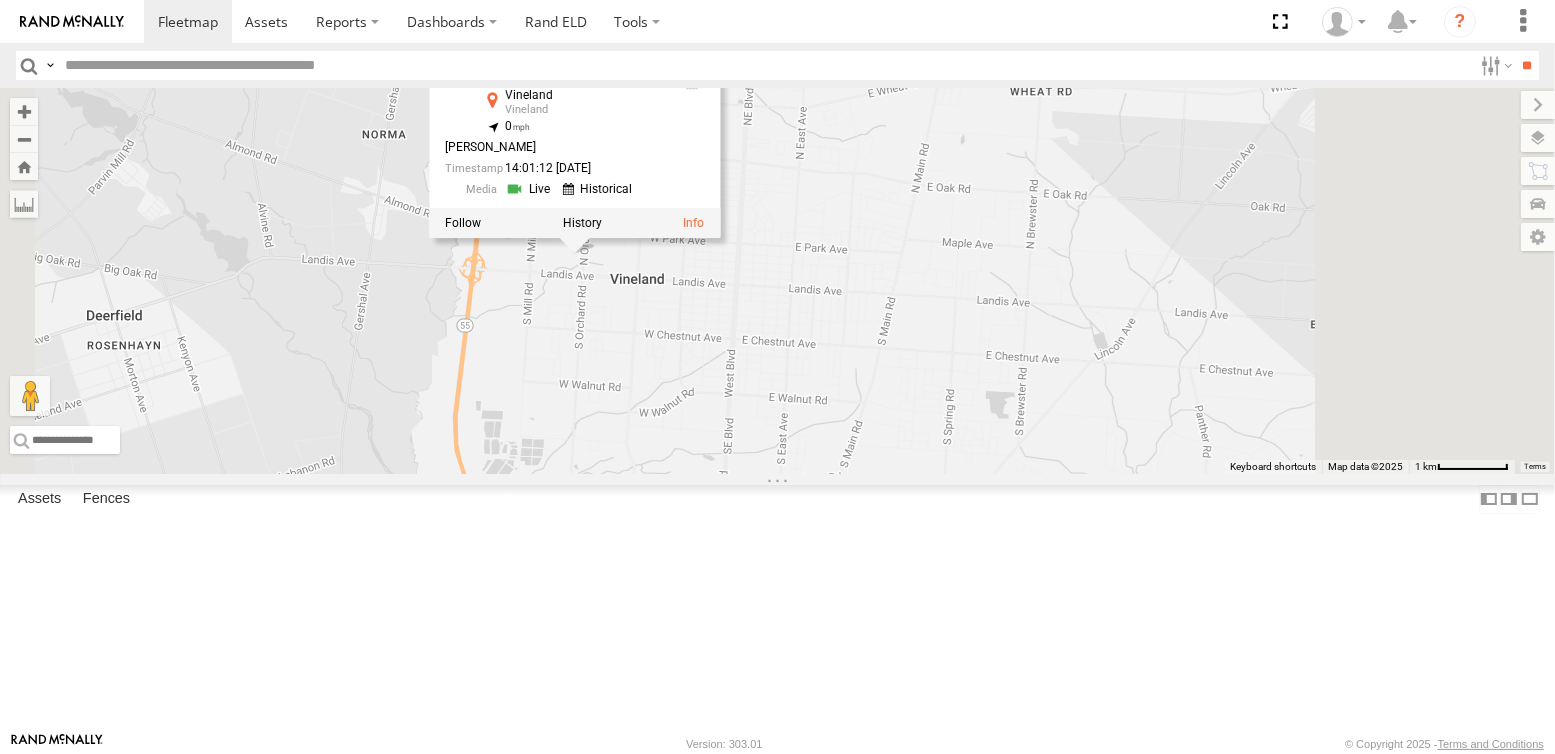 click on "54782 Hino 245047 [PERSON_NAME] JTSP Hino 245048 [PERSON_NAME] 468333 [PERSON_NAME] 245047 [PERSON_NAME] All Assets [PERSON_NAME] 39.49033 ,  -75.05379 0 [PERSON_NAME] 14:01:12 [DATE]" at bounding box center [777, 281] 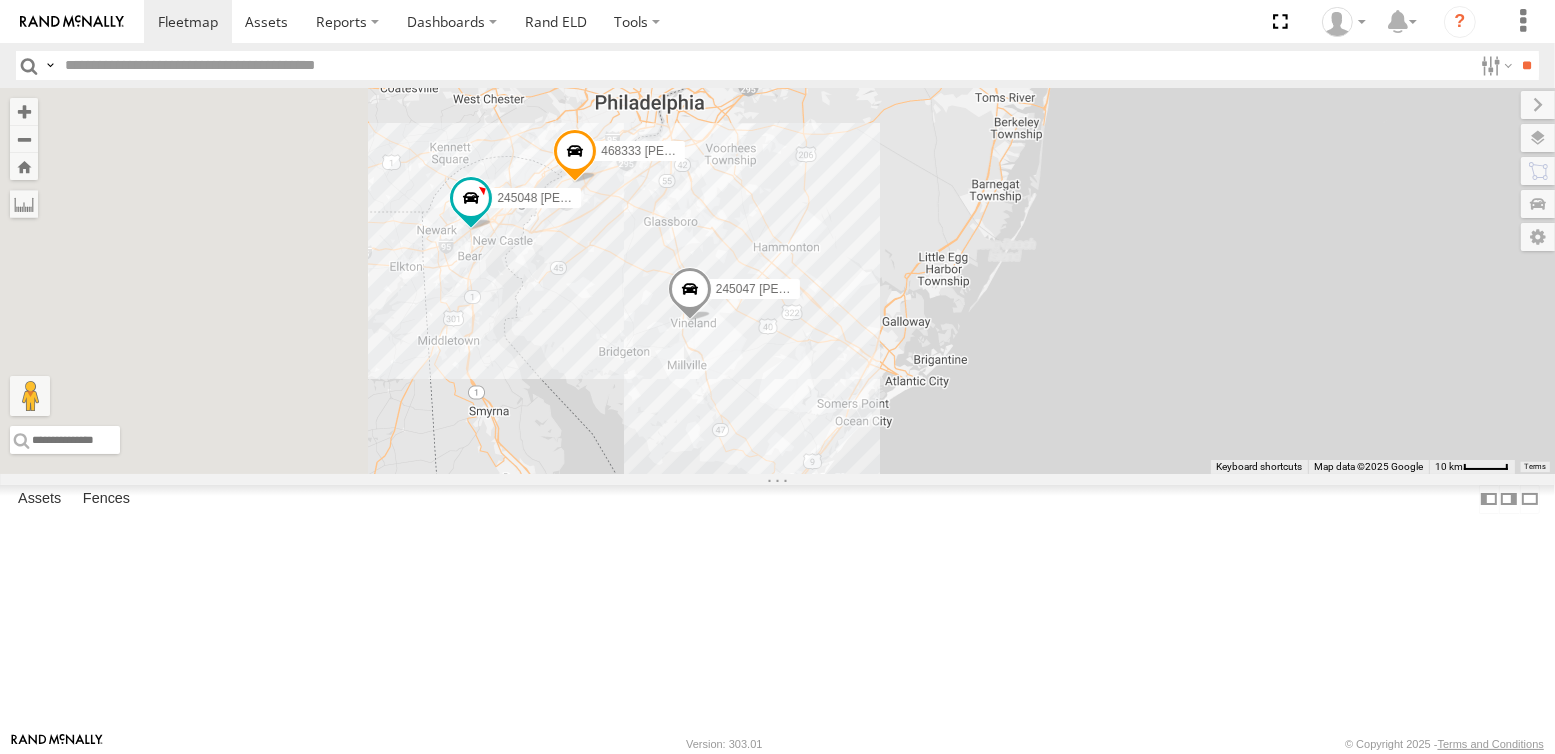 drag, startPoint x: 644, startPoint y: 459, endPoint x: 840, endPoint y: 479, distance: 197.01776 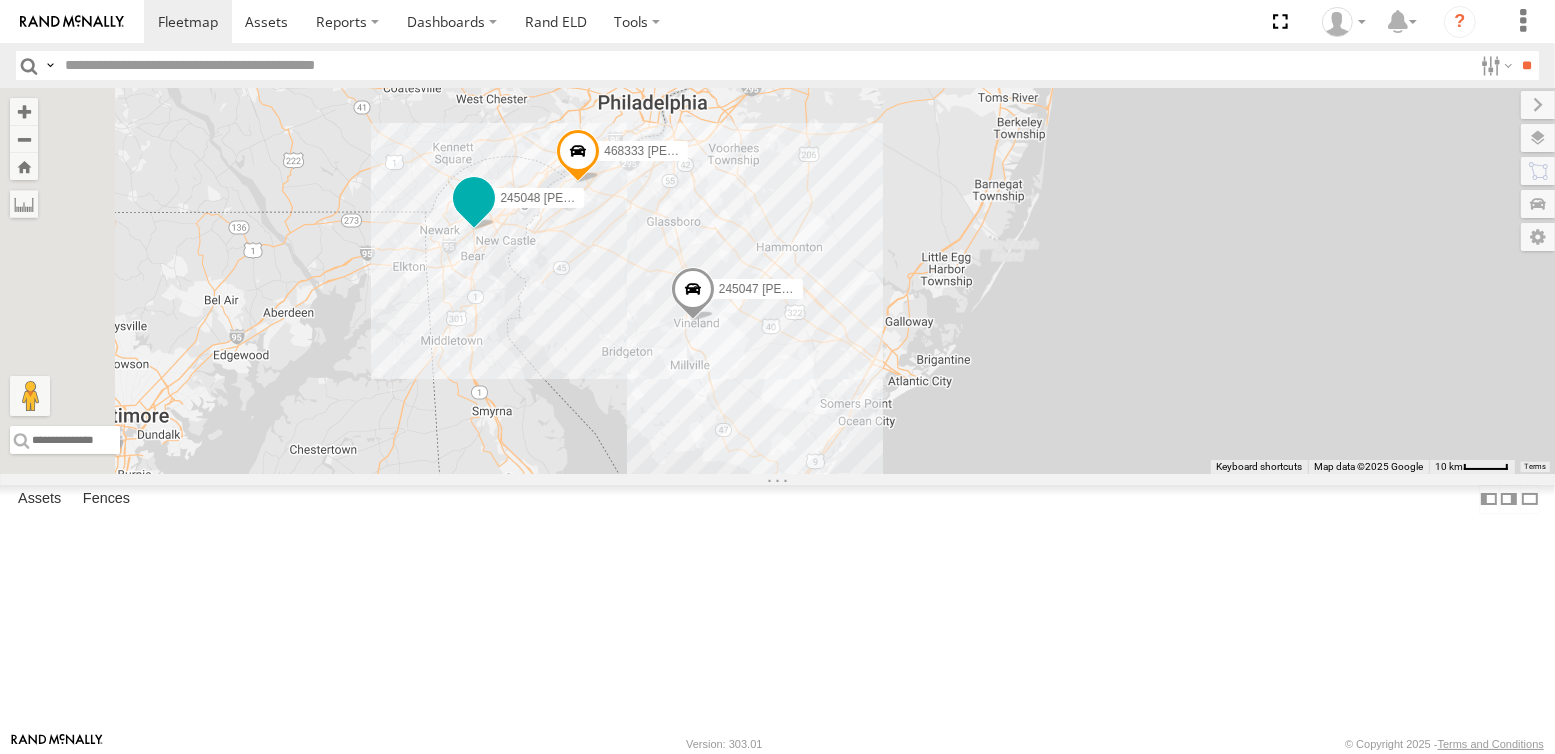 click at bounding box center [474, 198] 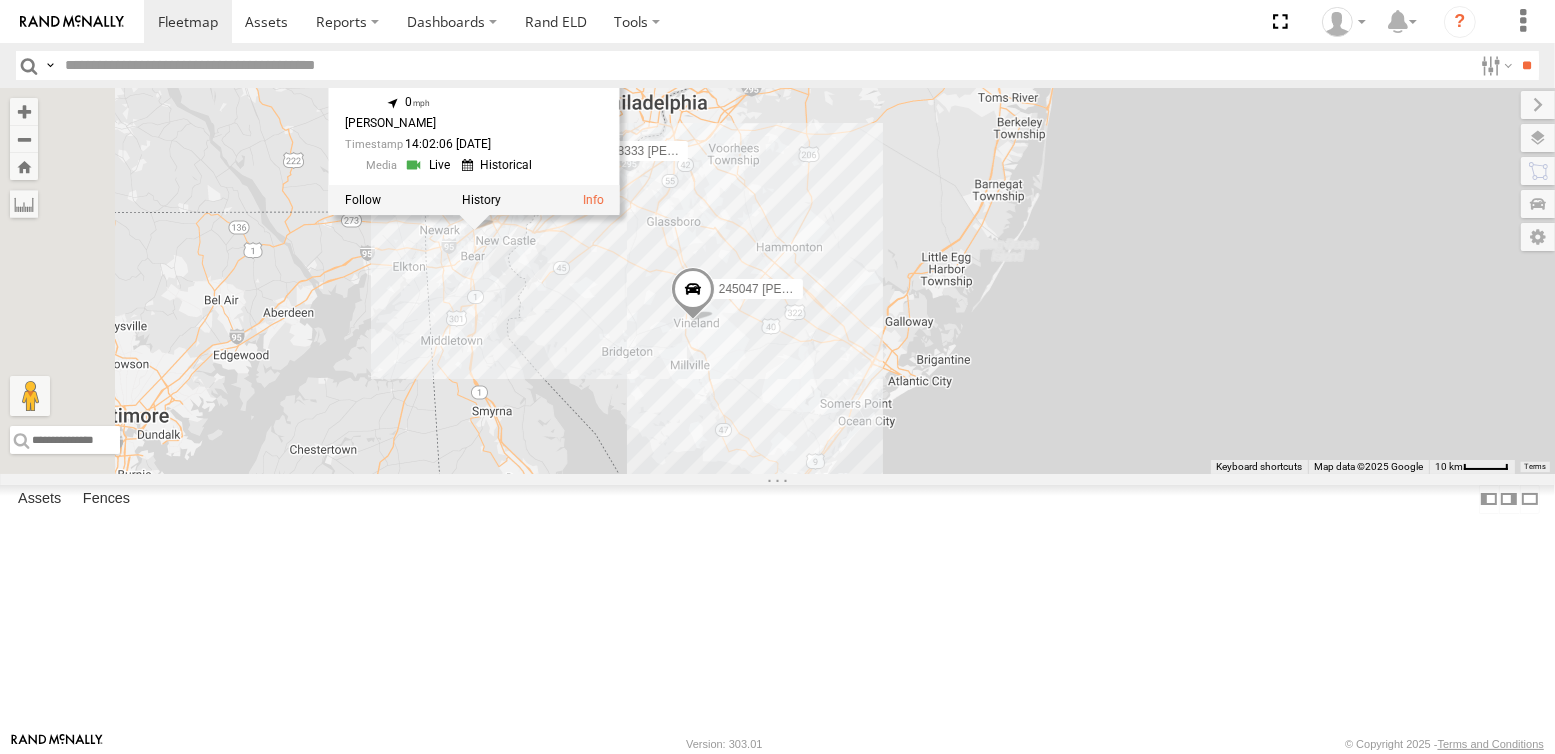 click on "54782 Hino 245047 [PERSON_NAME] Hino 468334 [PERSON_NAME] 468332 [PERSON_NAME] 245048 [PERSON_NAME] 468333 [PERSON_NAME] 245048 [PERSON_NAME] All Assets 39.68483 ,  -75.65343 0 [PERSON_NAME] 14:02:06 [DATE]" at bounding box center [777, 281] 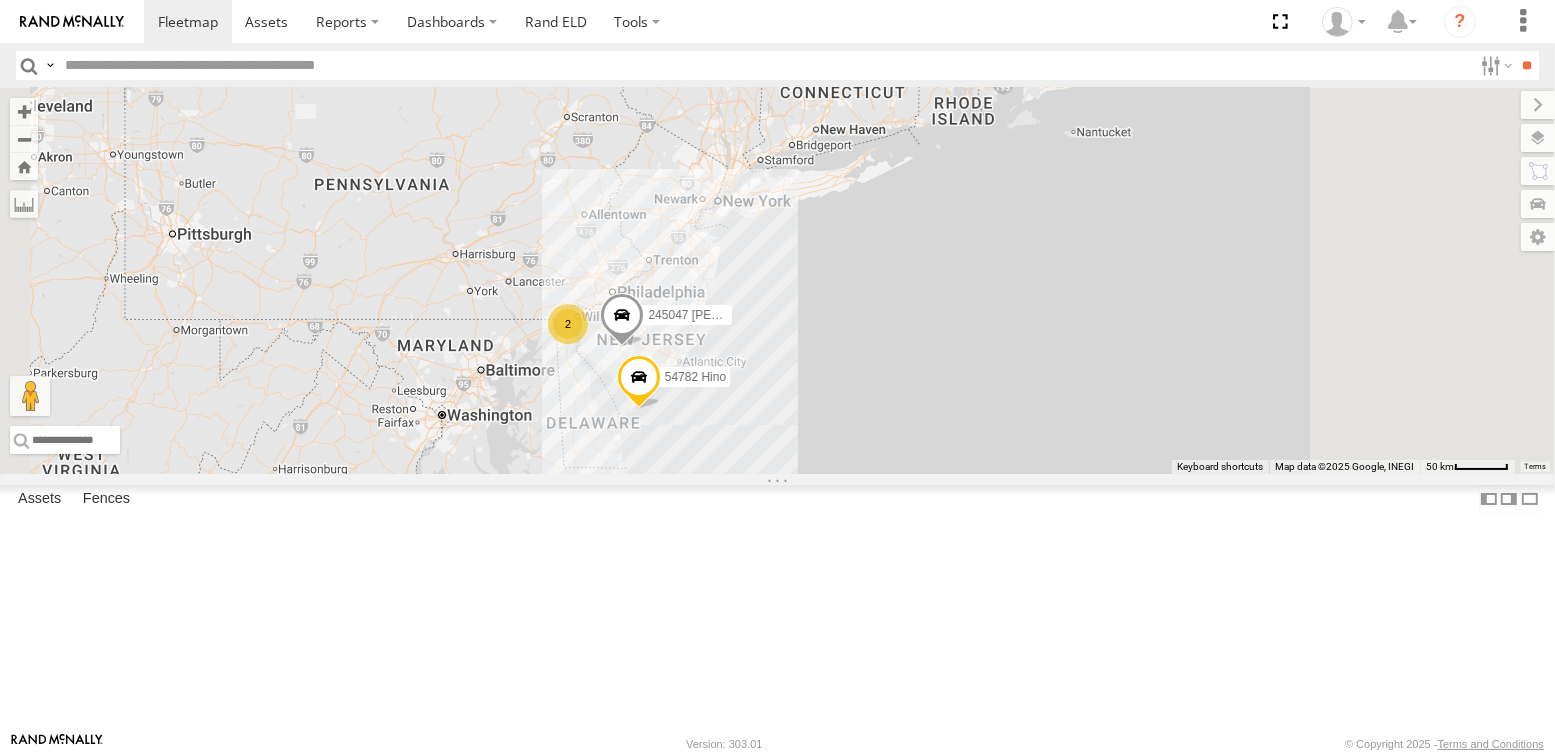 drag, startPoint x: 1051, startPoint y: 371, endPoint x: 914, endPoint y: 507, distance: 193.04144 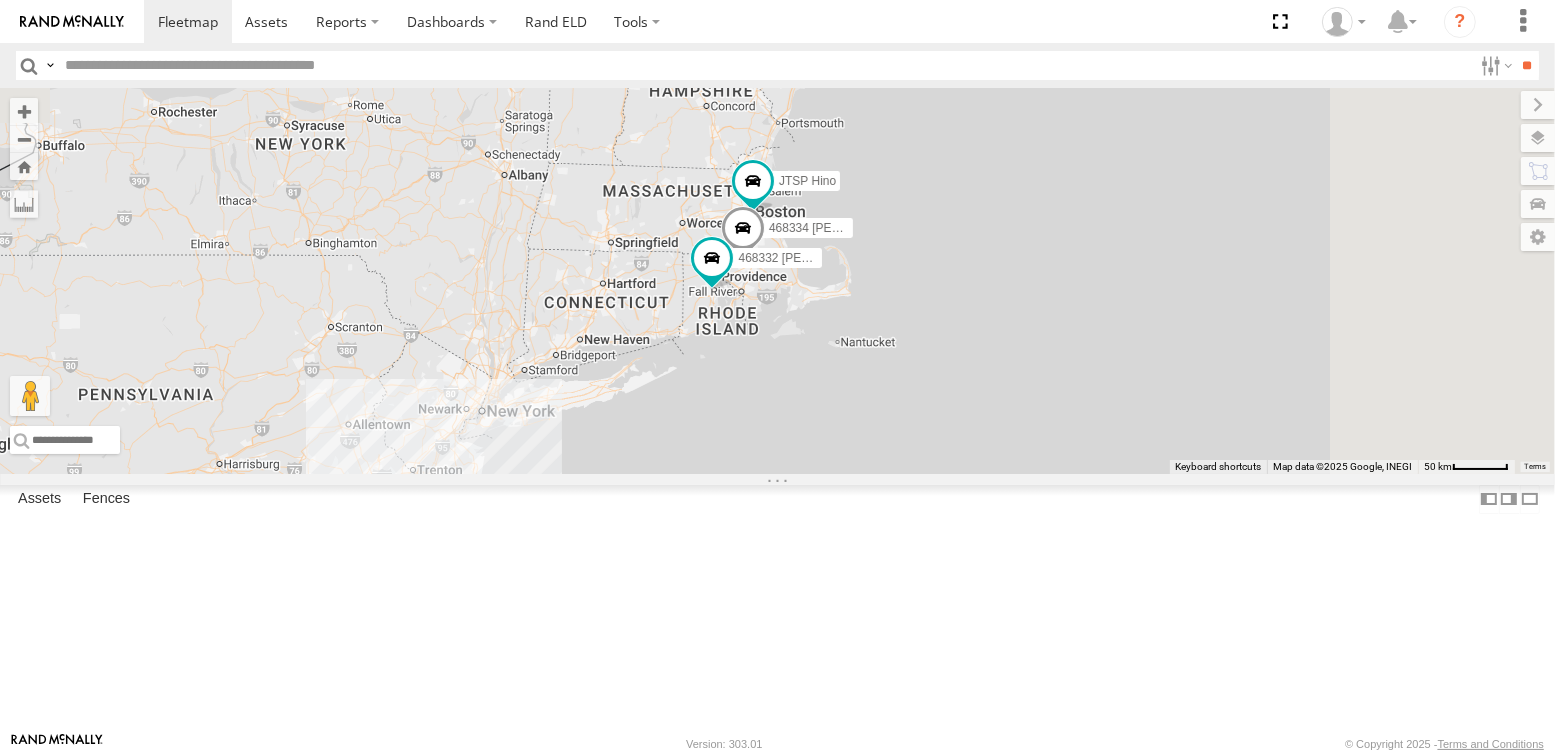 click at bounding box center (742, 234) 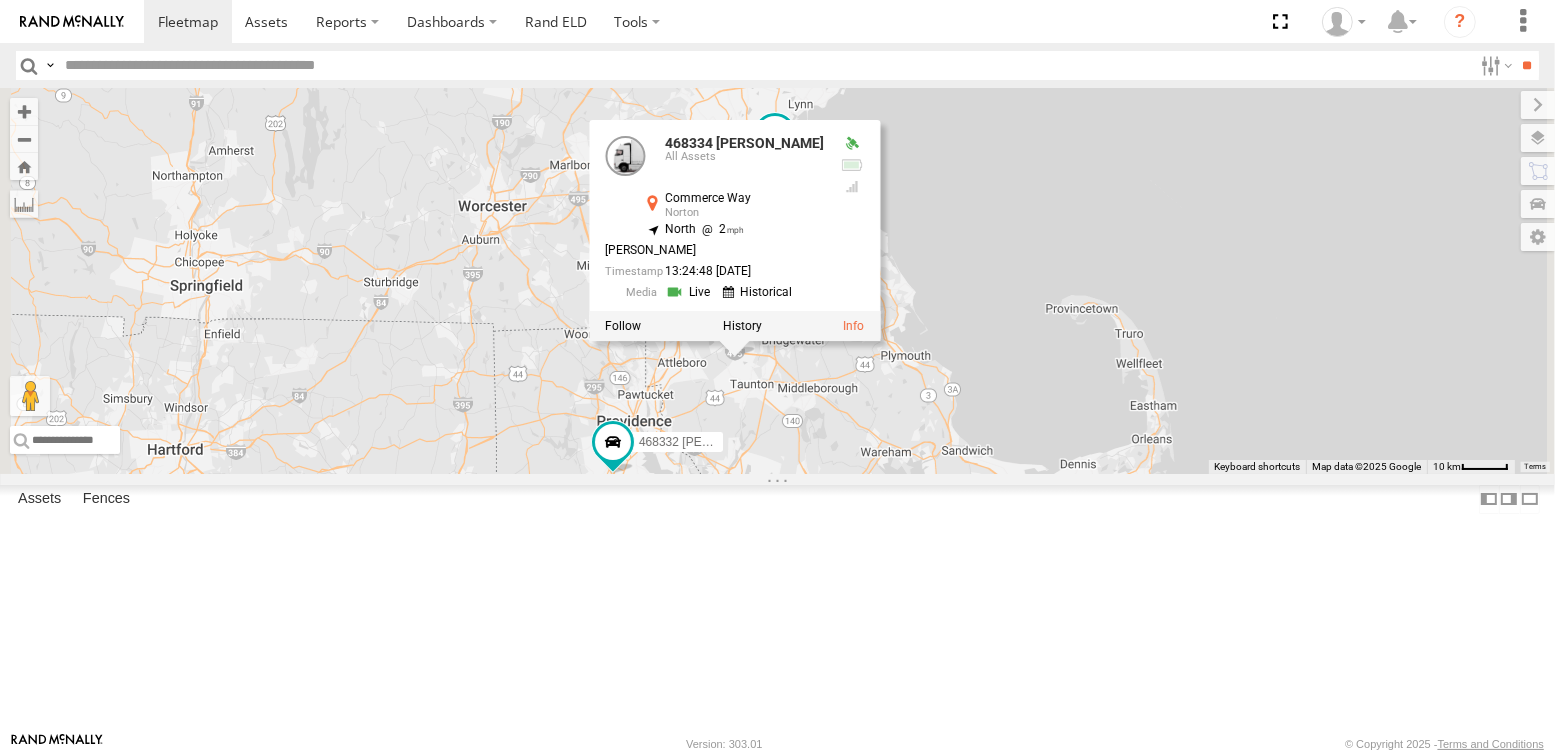 click on "54782 Hino 245047 [PERSON_NAME] JTSP Hino 468334 [PERSON_NAME] 468332 [PERSON_NAME] 468334 [PERSON_NAME] [GEOGRAPHIC_DATA] ,  -71.13757 [GEOGRAPHIC_DATA][PERSON_NAME] 13:24:48 [DATE]" at bounding box center (777, 281) 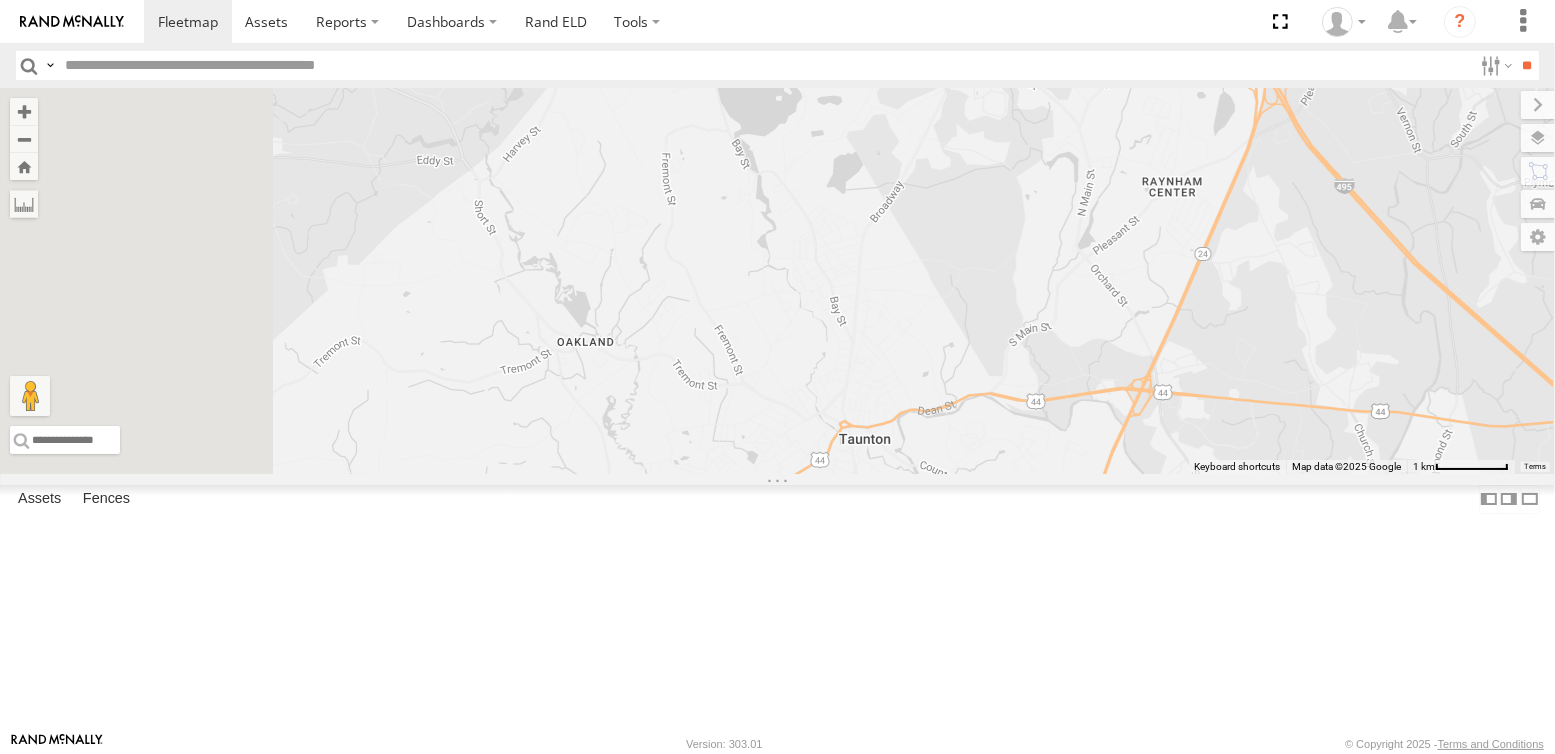 drag, startPoint x: 918, startPoint y: 381, endPoint x: 992, endPoint y: 616, distance: 246.37573 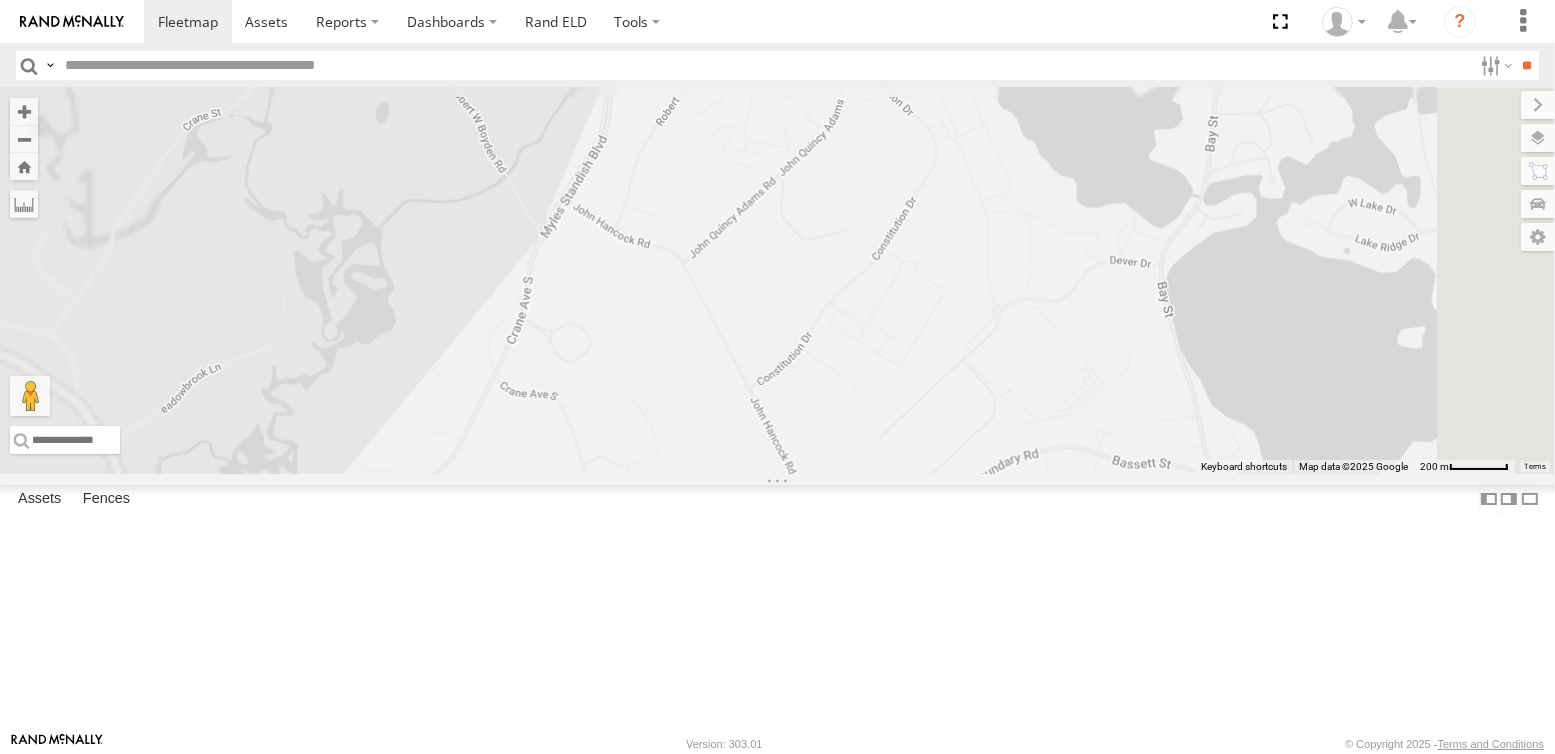 drag, startPoint x: 916, startPoint y: 394, endPoint x: 963, endPoint y: 630, distance: 240.63458 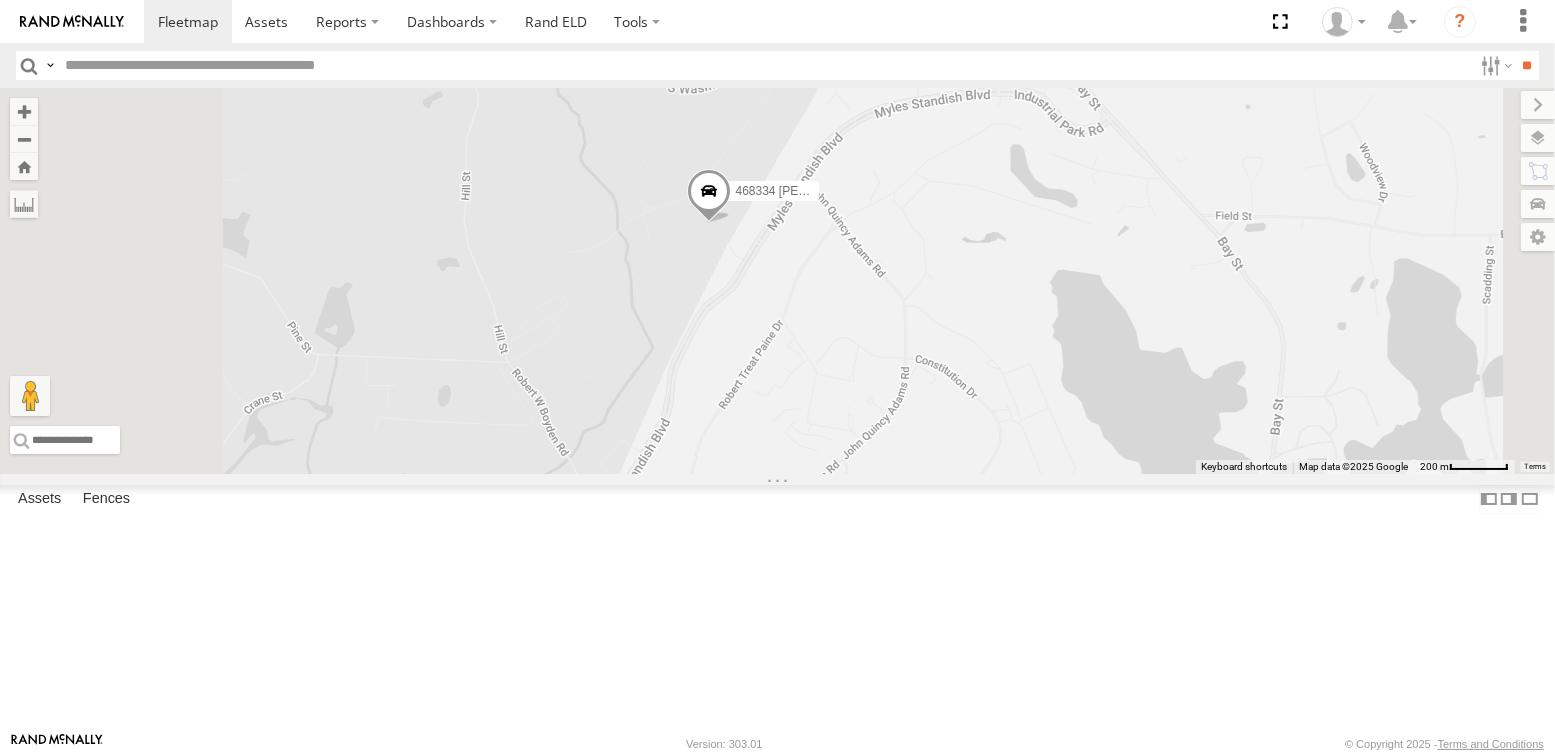 drag, startPoint x: 953, startPoint y: 435, endPoint x: 955, endPoint y: 524, distance: 89.02247 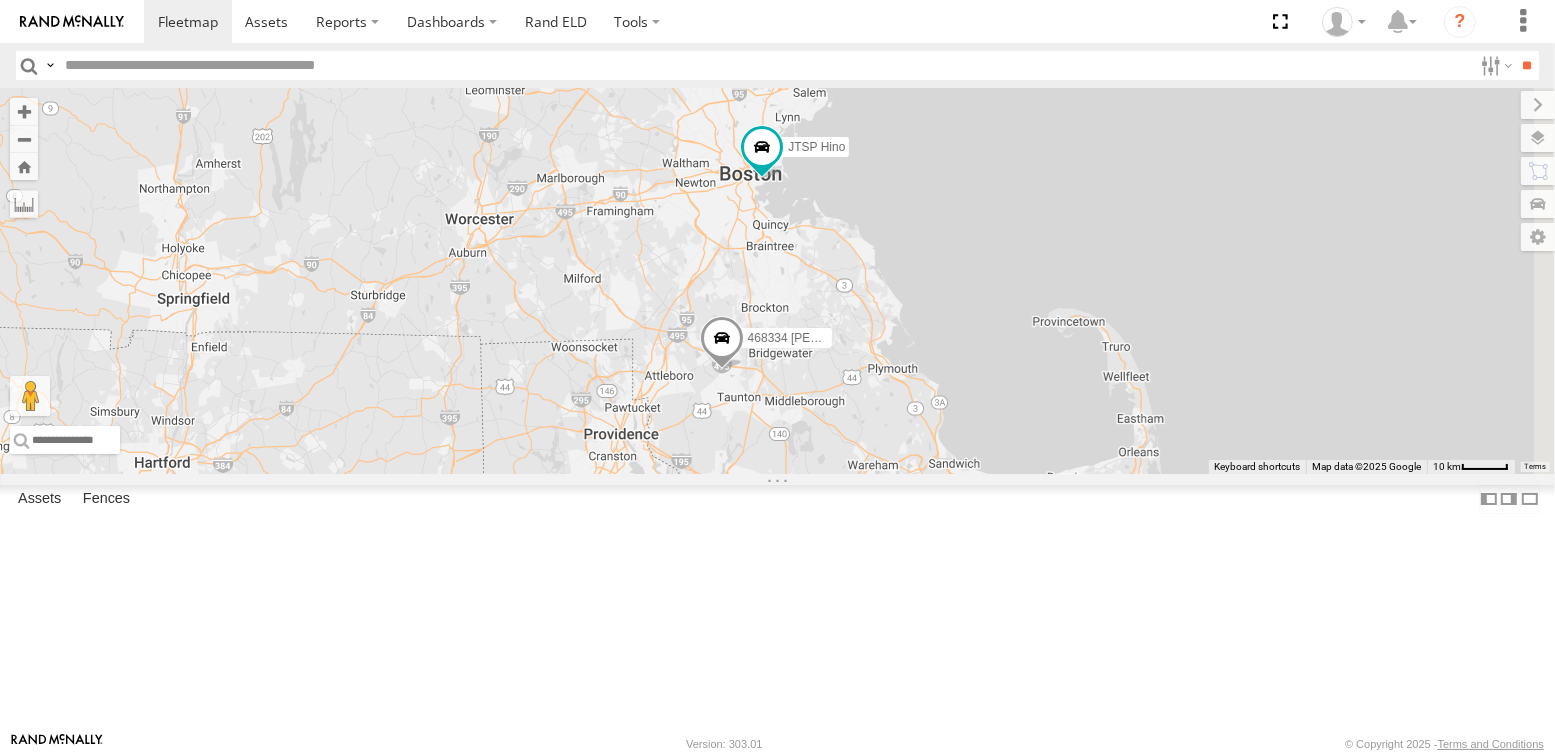 click on "468334 [PERSON_NAME] 468332 [PERSON_NAME] JTSP Hino" at bounding box center (777, 281) 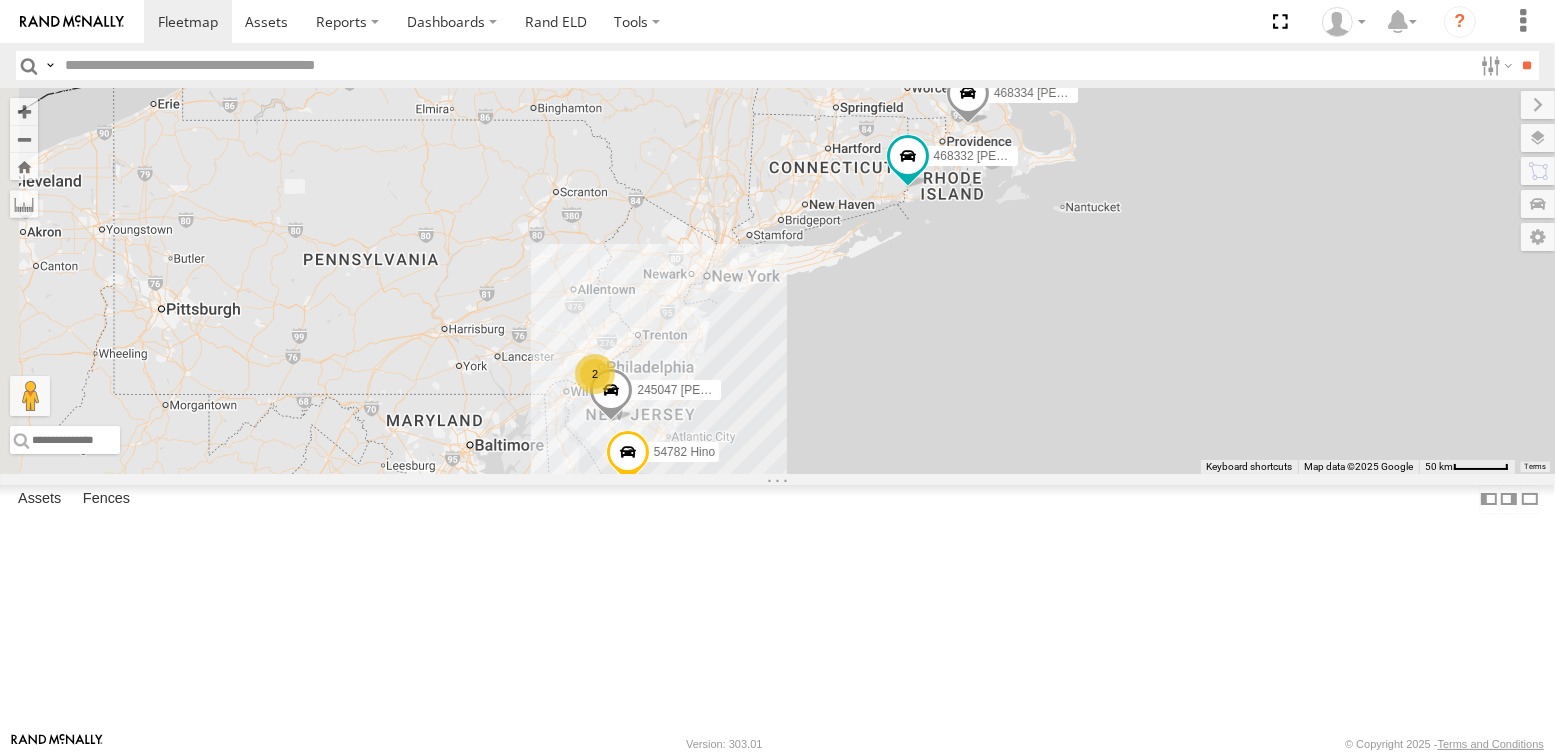 click on "468334 [PERSON_NAME] 54782 Hino 245047 [PERSON_NAME] 468332 [PERSON_NAME] JTSP Hino 2" at bounding box center [777, 281] 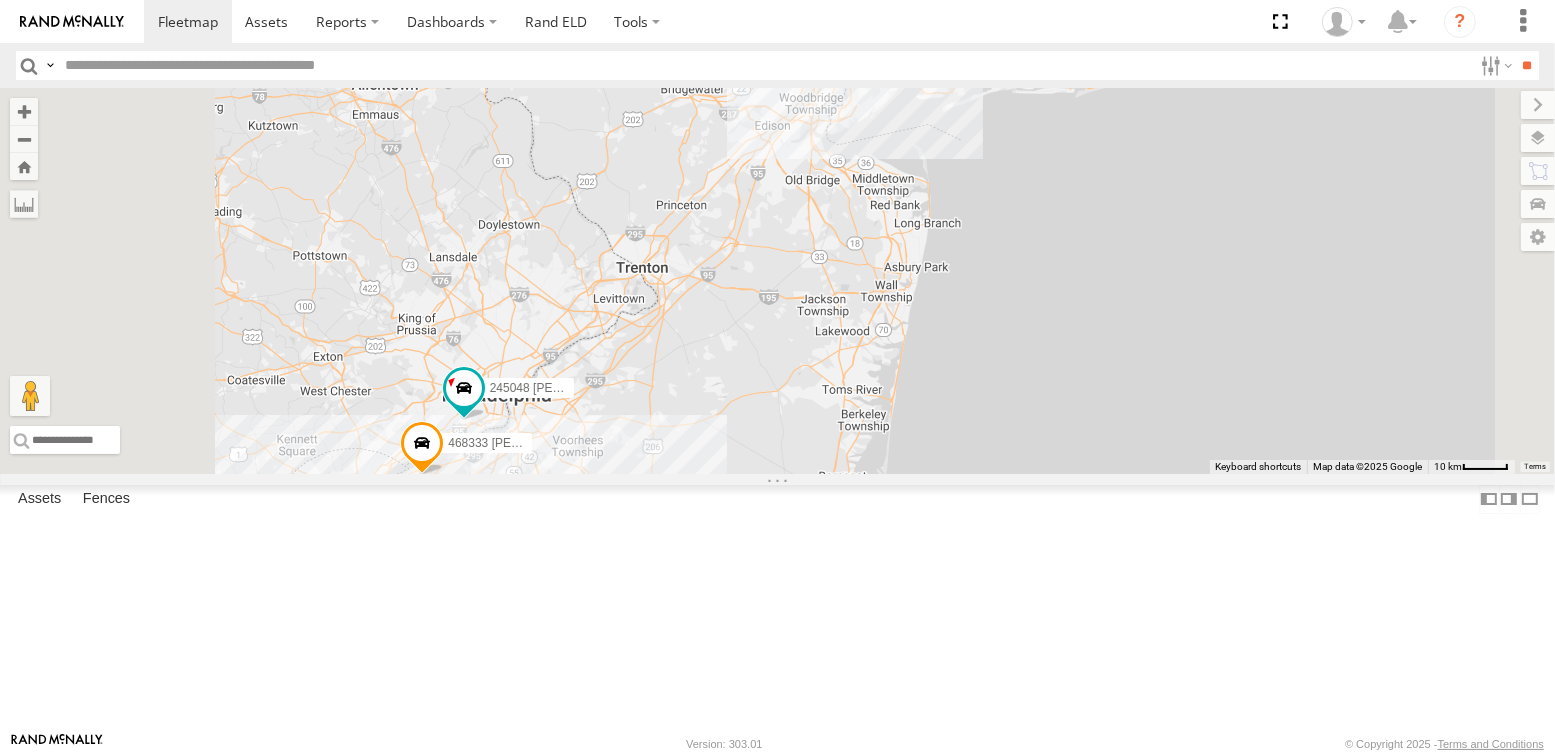 drag, startPoint x: 895, startPoint y: 551, endPoint x: 996, endPoint y: 248, distance: 319.39005 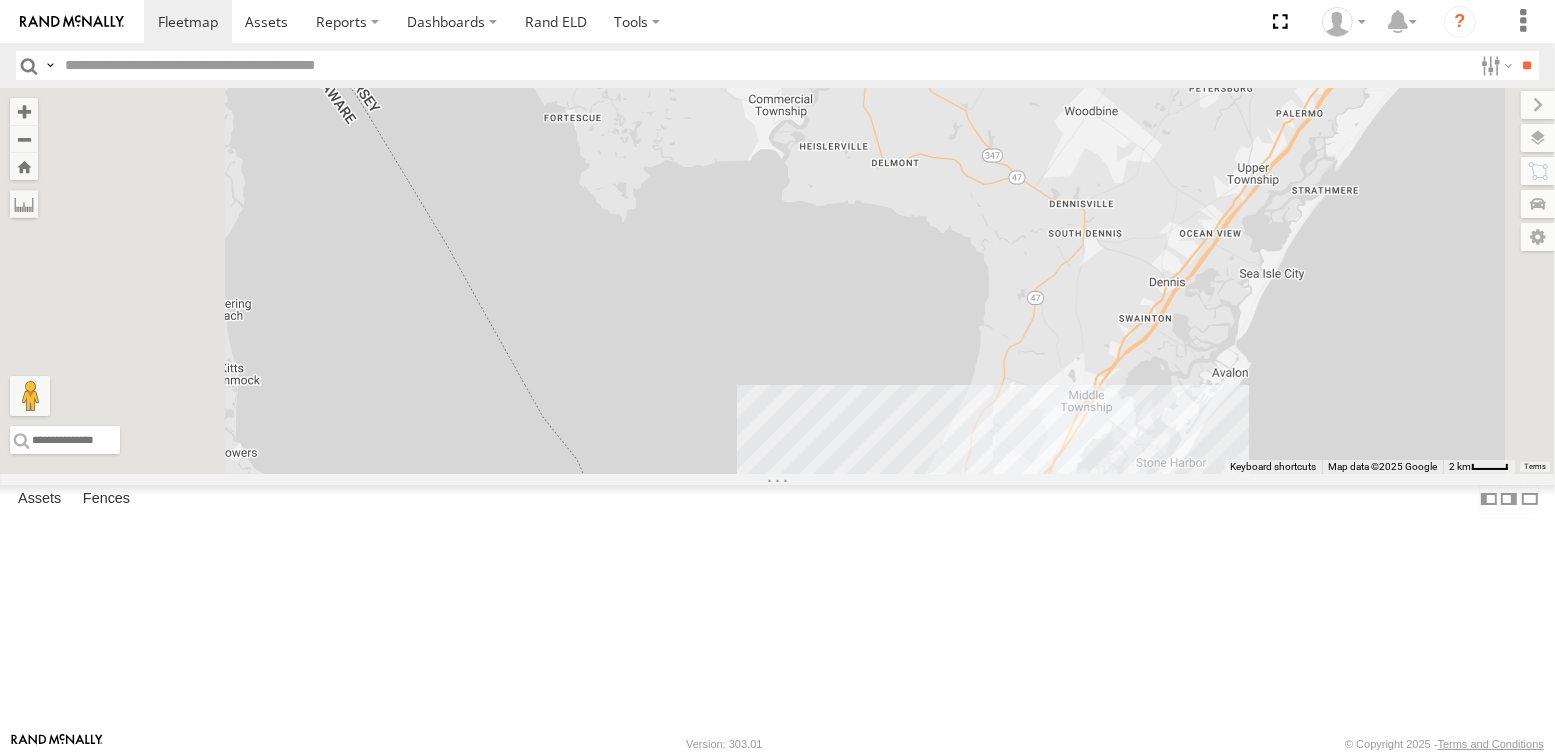 drag, startPoint x: 1000, startPoint y: 209, endPoint x: 958, endPoint y: 606, distance: 399.21548 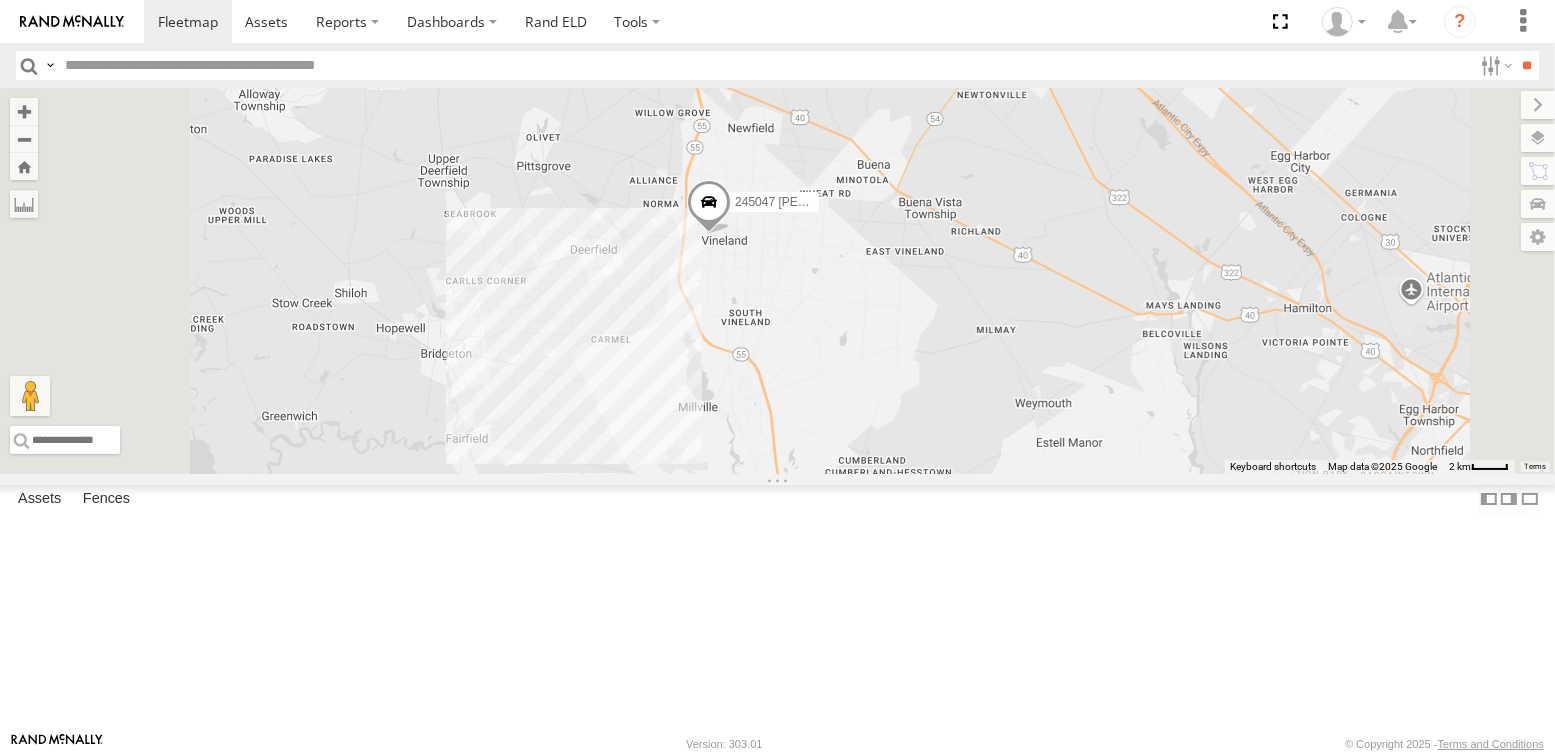 click on "54782 Hino 468332 [PERSON_NAME] 468334 [PERSON_NAME] 245047 [PERSON_NAME] JTSP Hino 245048 [PERSON_NAME] 468333 [PERSON_NAME]" at bounding box center [777, 281] 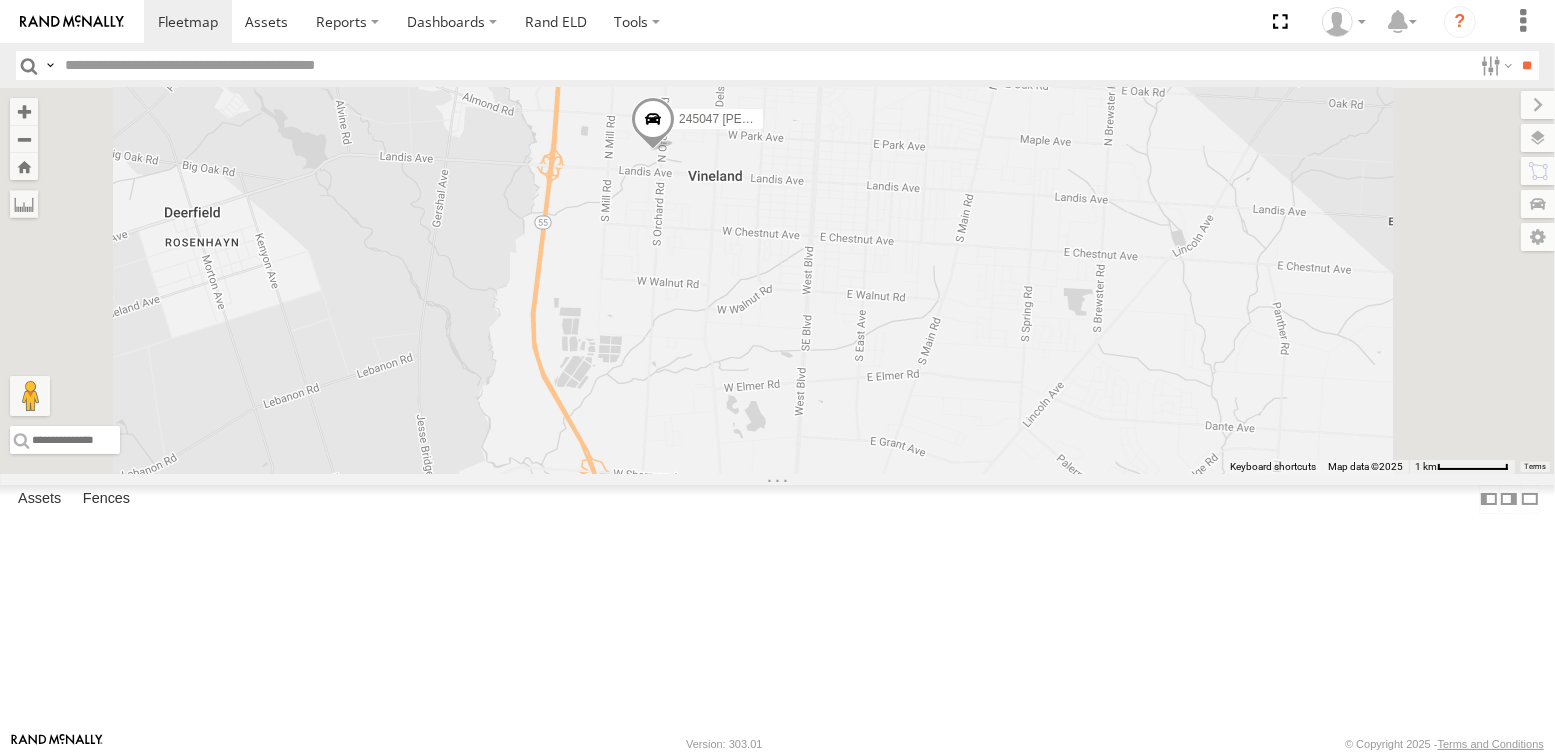 drag, startPoint x: 894, startPoint y: 315, endPoint x: 928, endPoint y: 413, distance: 103.73042 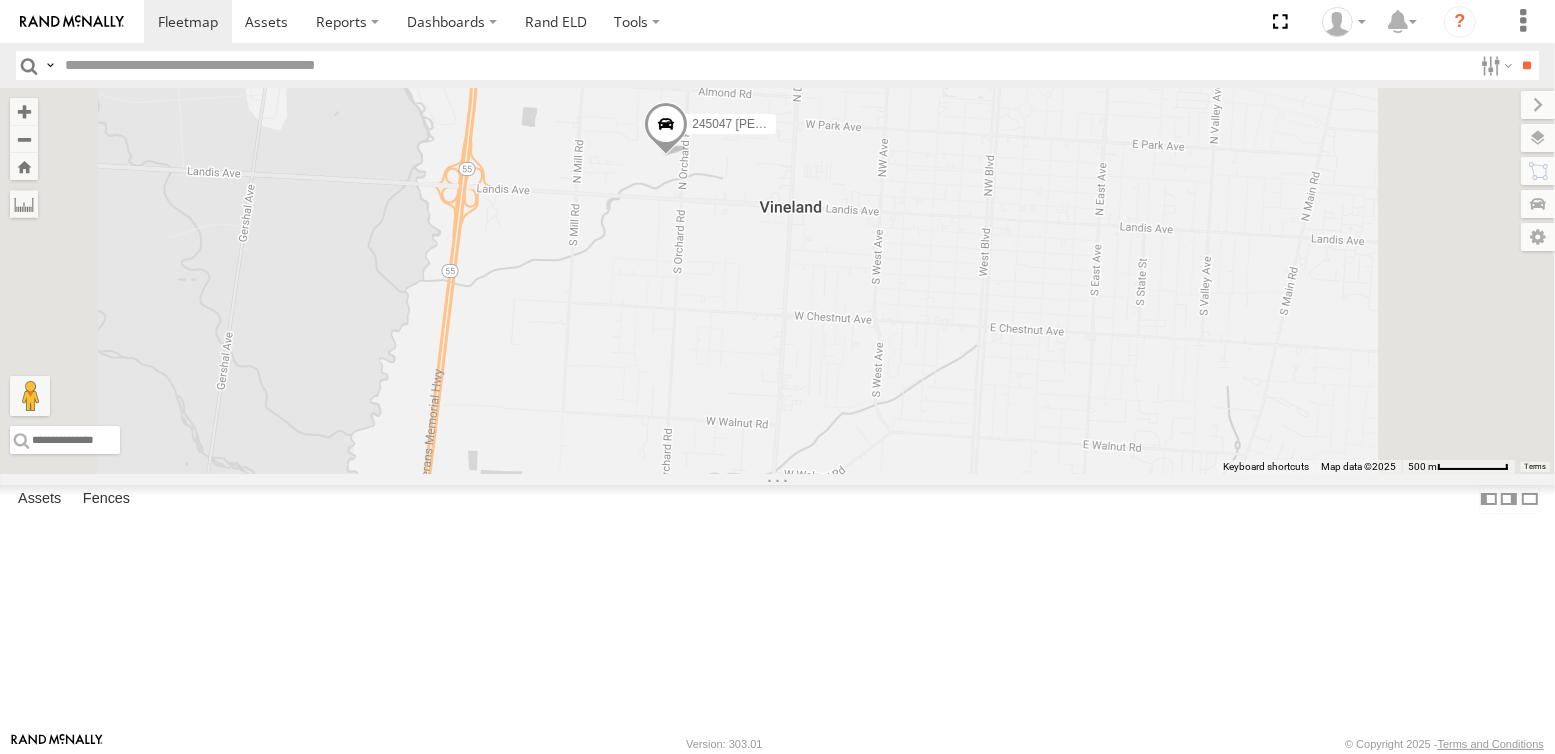 drag, startPoint x: 911, startPoint y: 343, endPoint x: 911, endPoint y: 354, distance: 11 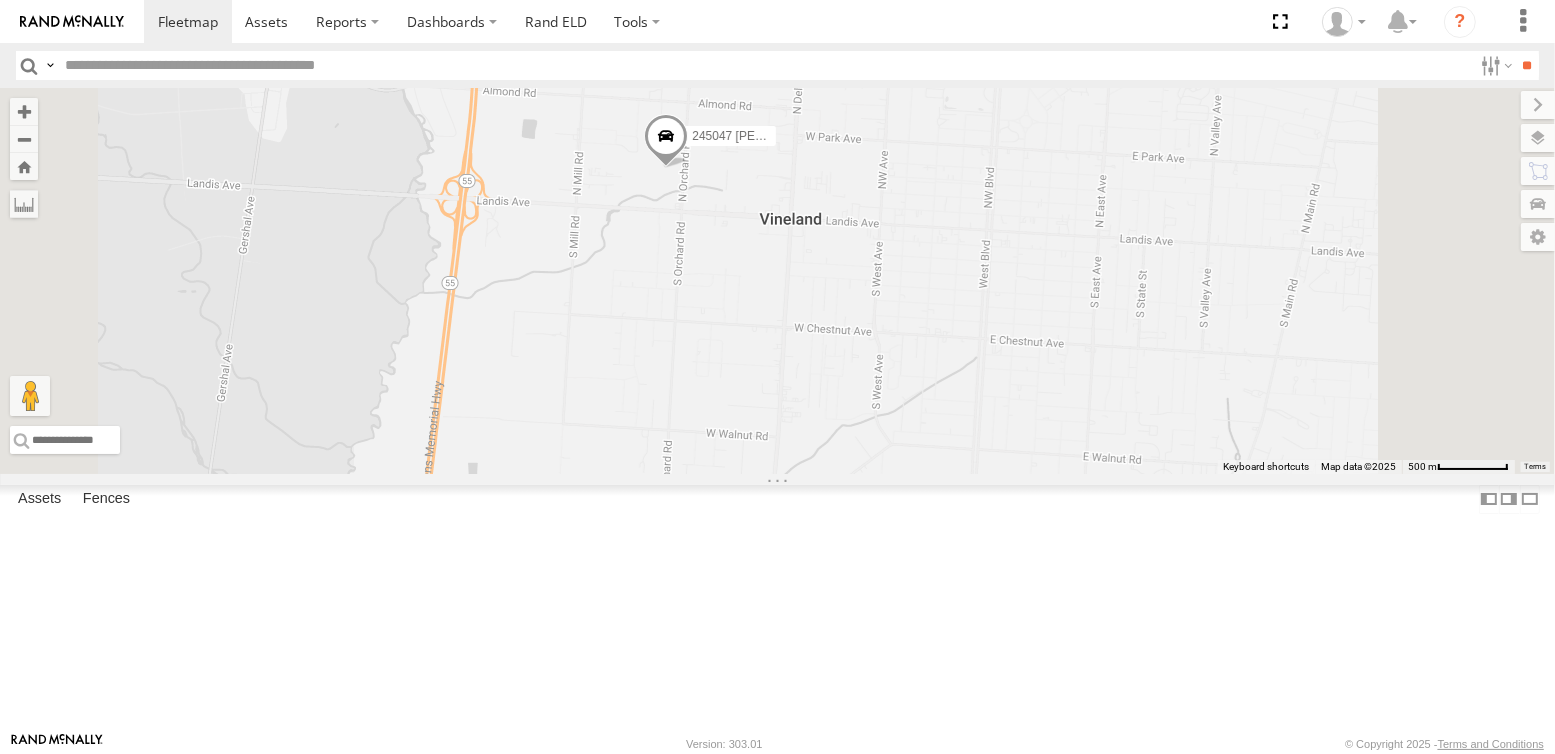 click at bounding box center [666, 142] 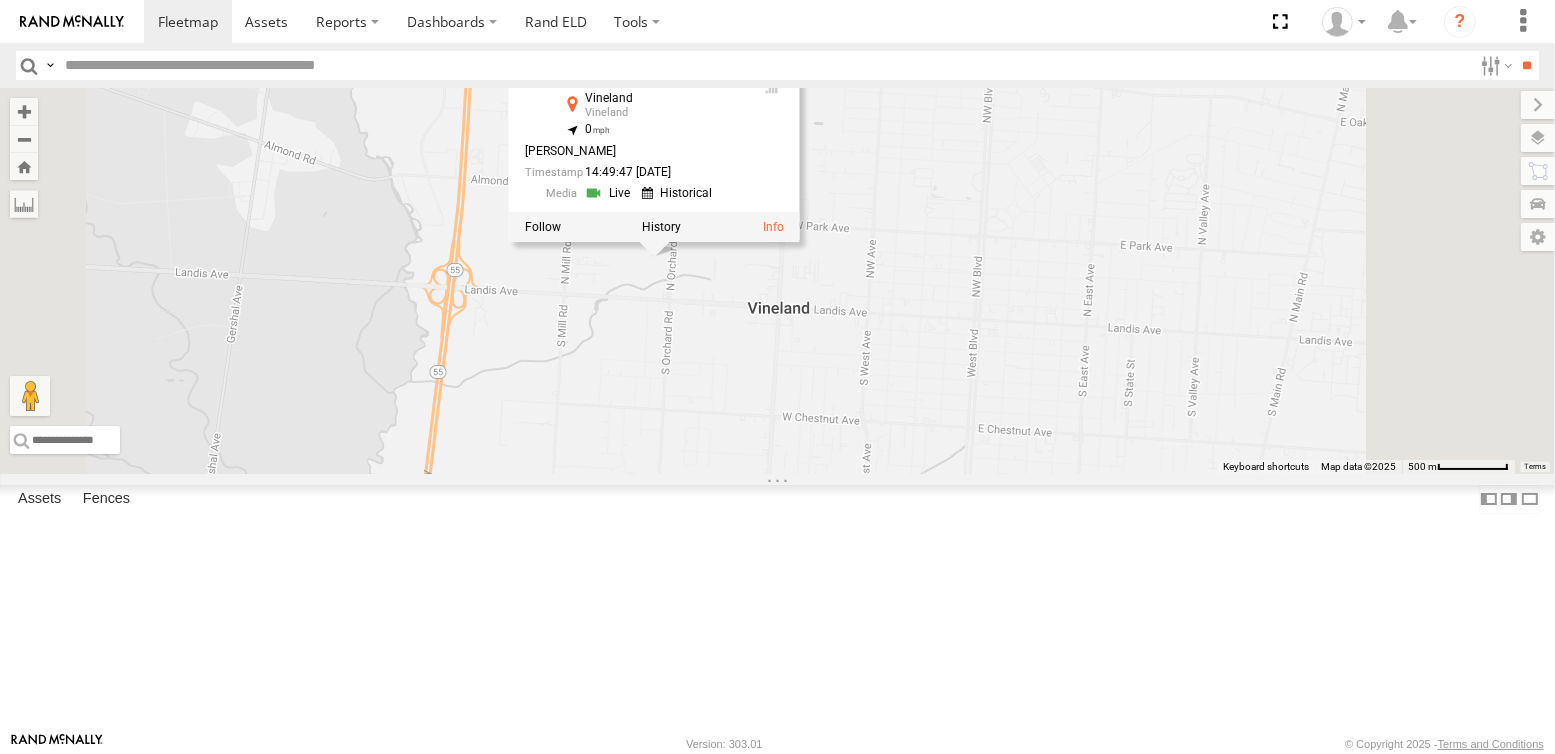drag, startPoint x: 881, startPoint y: 371, endPoint x: 871, endPoint y: 452, distance: 81.61495 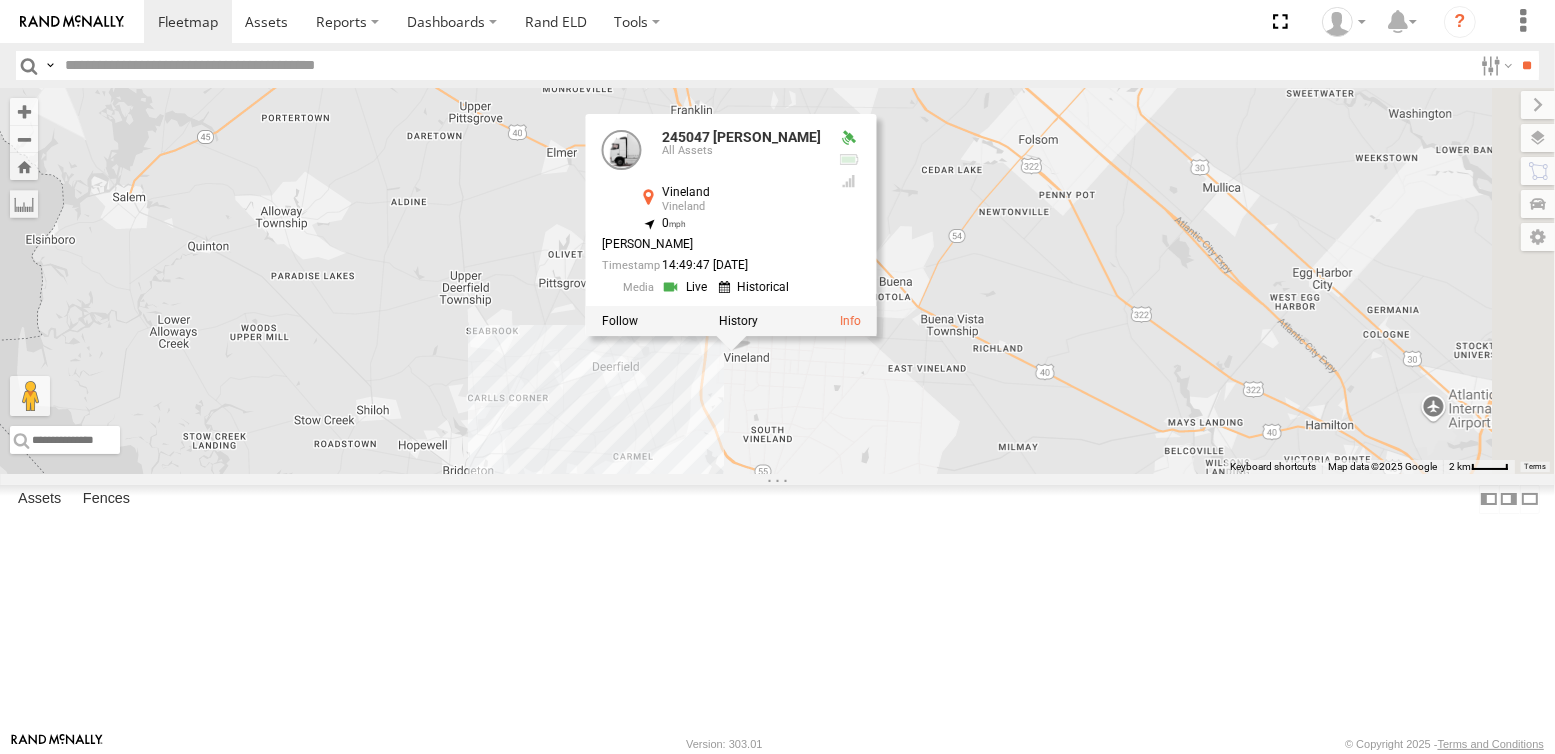 drag, startPoint x: 1040, startPoint y: 540, endPoint x: 1014, endPoint y: 561, distance: 33.42155 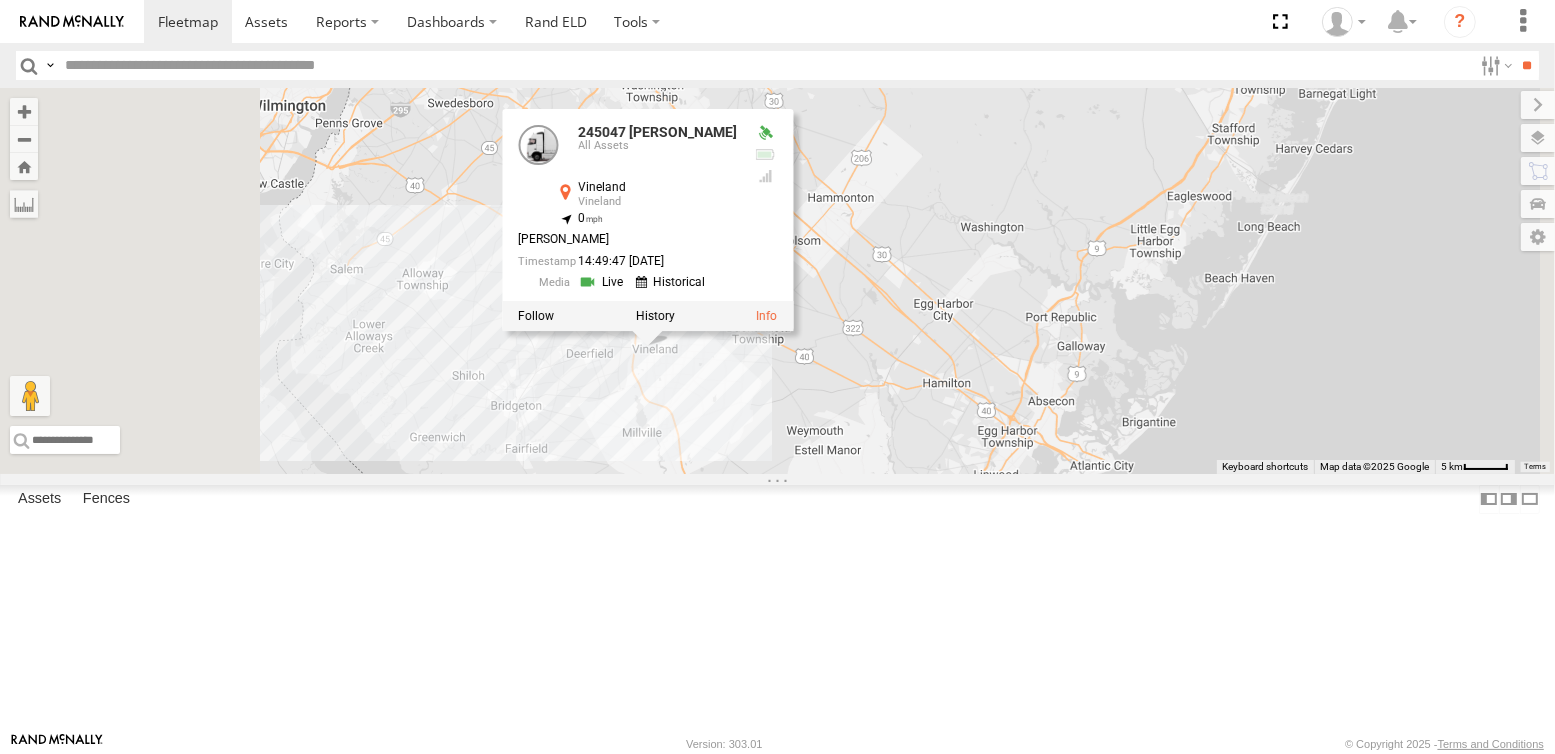 click on "54782 Hino 468332 [PERSON_NAME] 468334 [PERSON_NAME] 245047 [PERSON_NAME] JTSP Hino 245048 [PERSON_NAME] 468333 [PERSON_NAME] 245047 [PERSON_NAME] All Assets [PERSON_NAME] 39.49032 ,  -75.05377 0 [PERSON_NAME] 14:49:47 [DATE]" at bounding box center (777, 281) 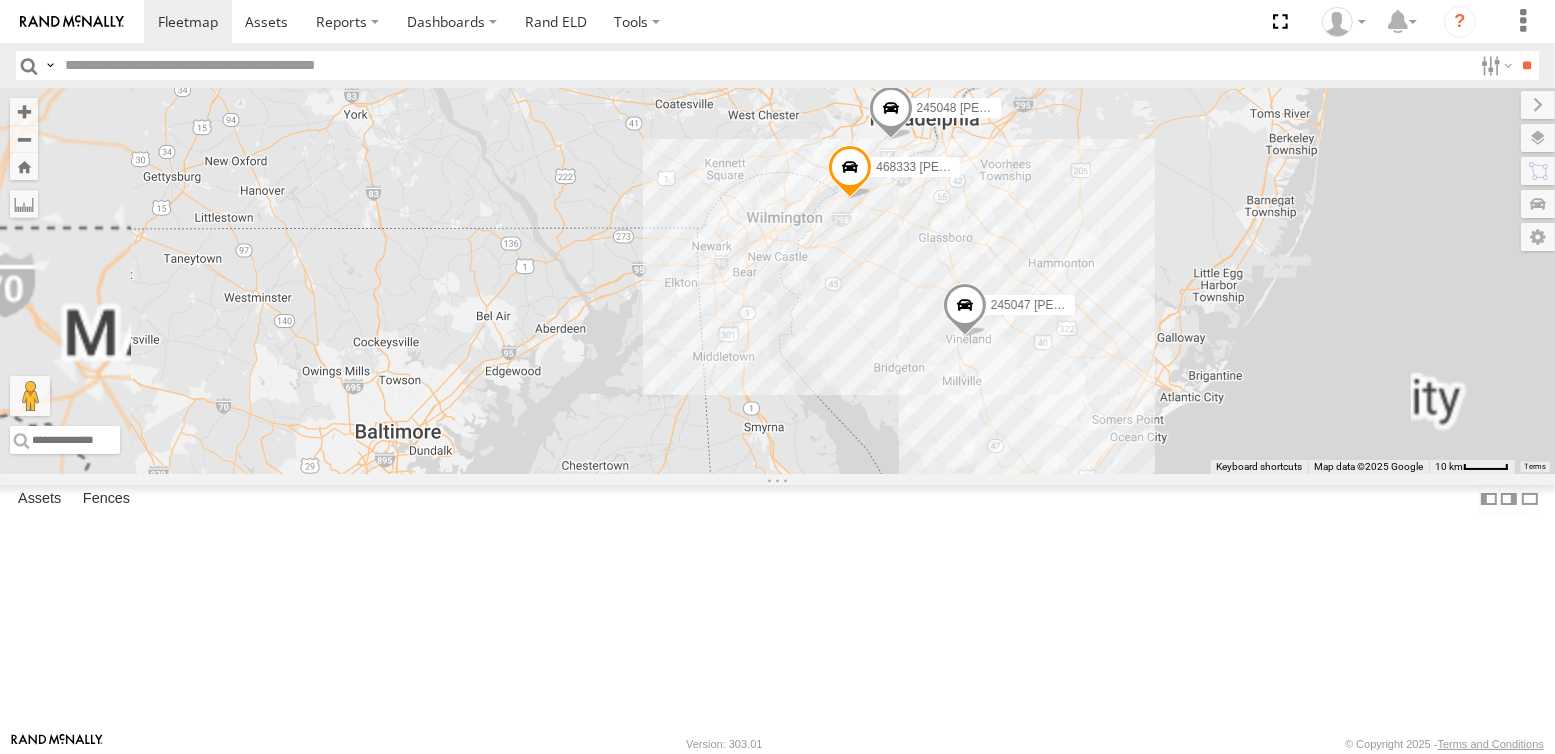 drag, startPoint x: 1047, startPoint y: 526, endPoint x: 823, endPoint y: 505, distance: 224.98222 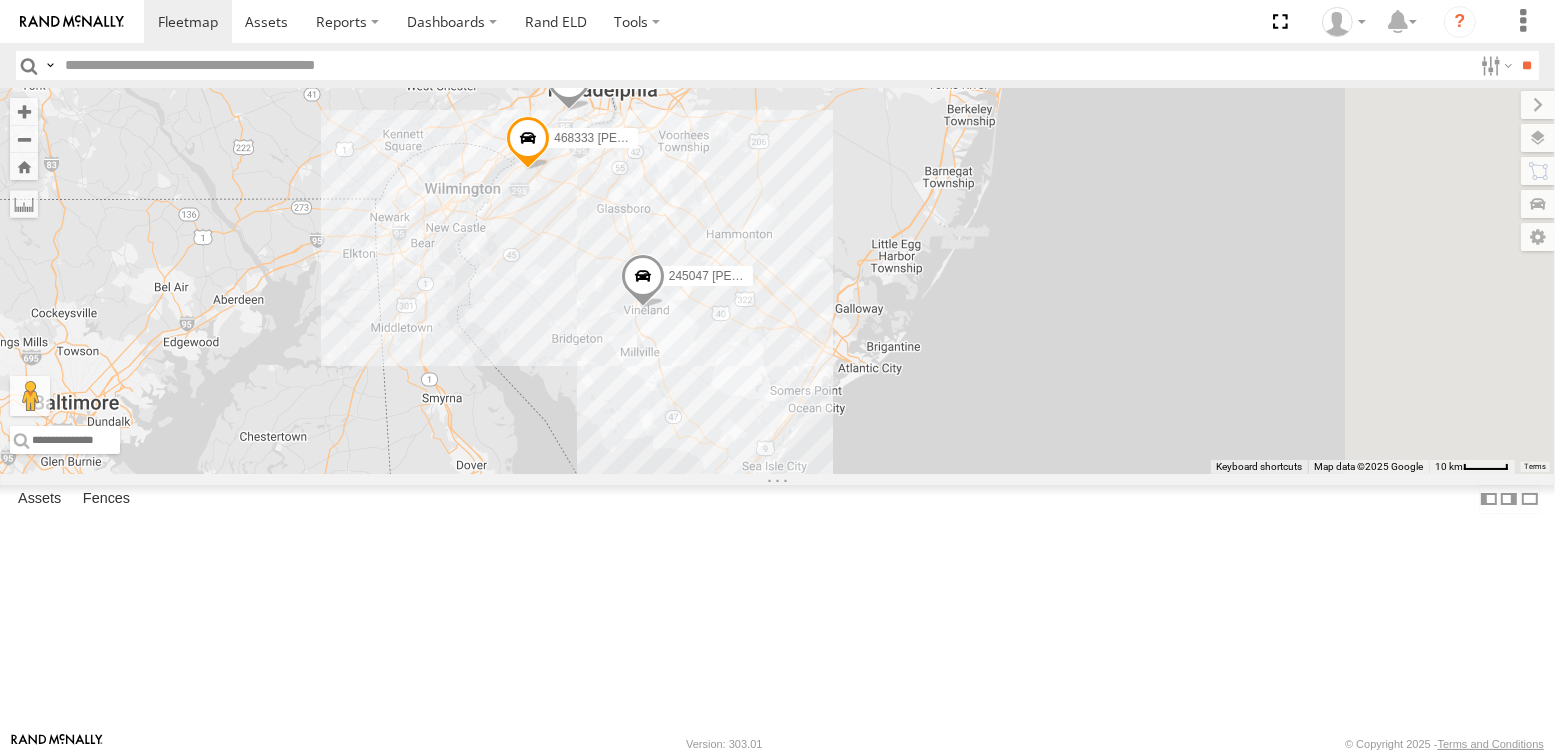 click at bounding box center [642, 282] 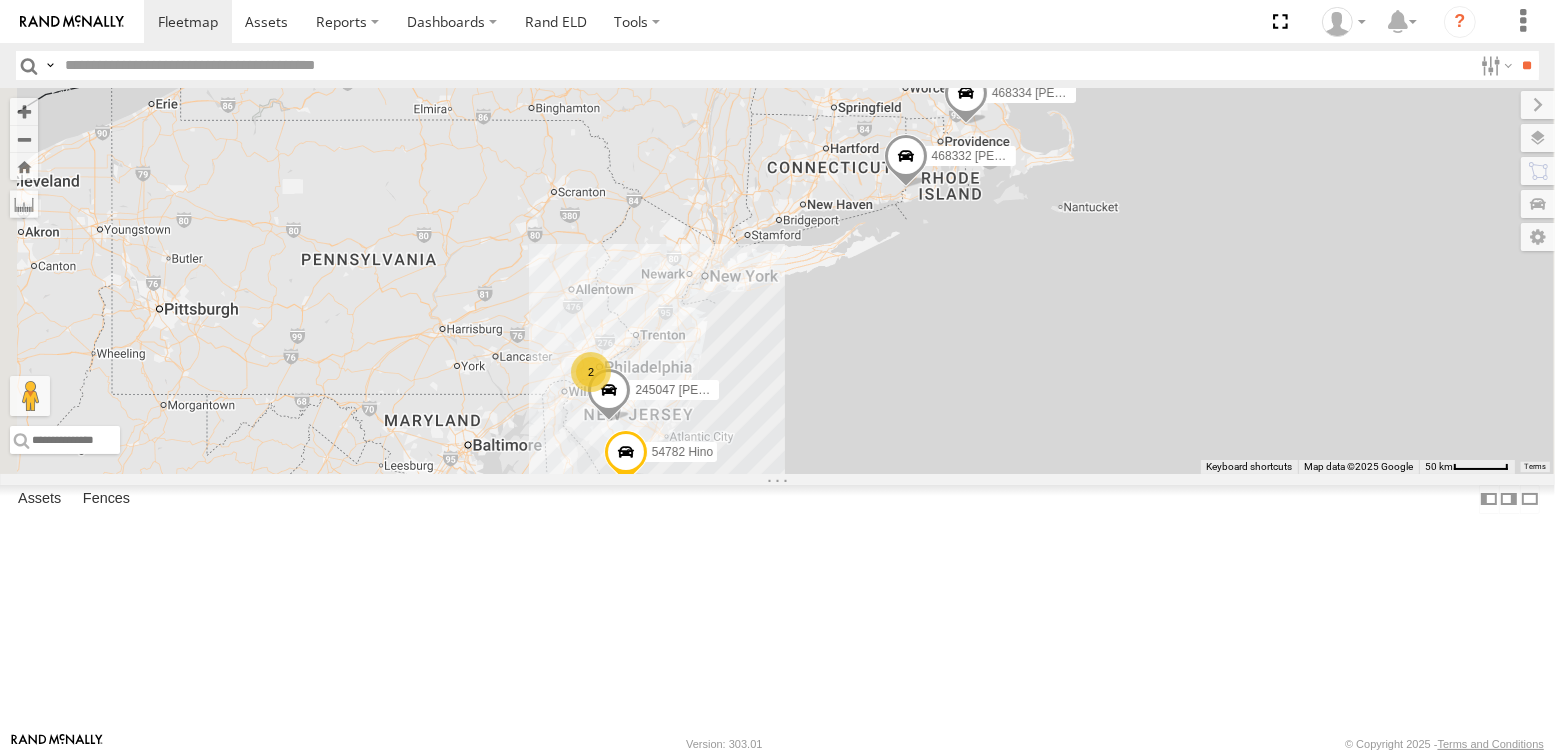 click on "54782 Hino 245047 [PERSON_NAME] 468334 [PERSON_NAME] 2 468332 [PERSON_NAME] JTSP Hino" at bounding box center [777, 281] 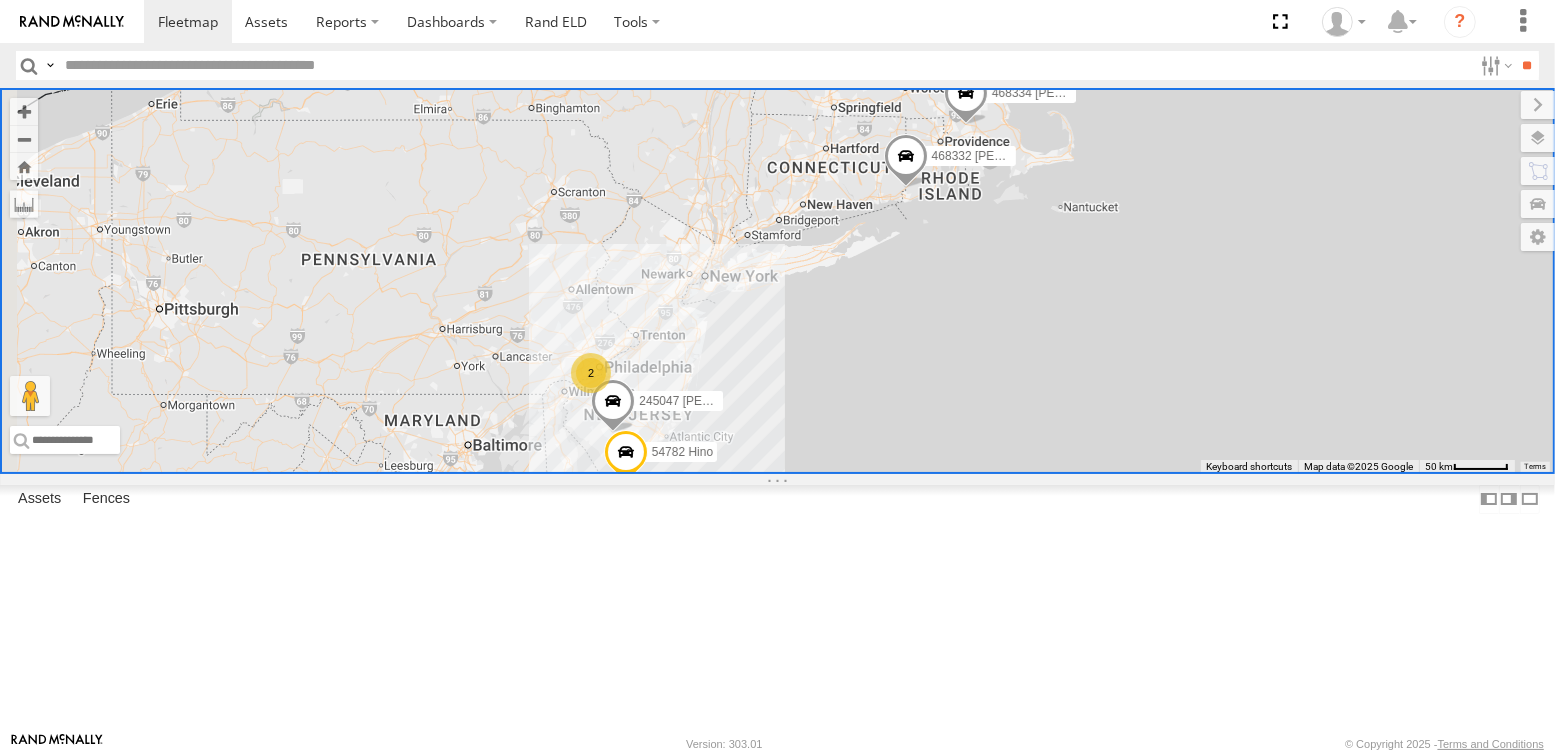 click on "468334 [PERSON_NAME] 54782 Hino 245047 [PERSON_NAME] 468332 [PERSON_NAME] JTSP Hino 2" at bounding box center [777, 281] 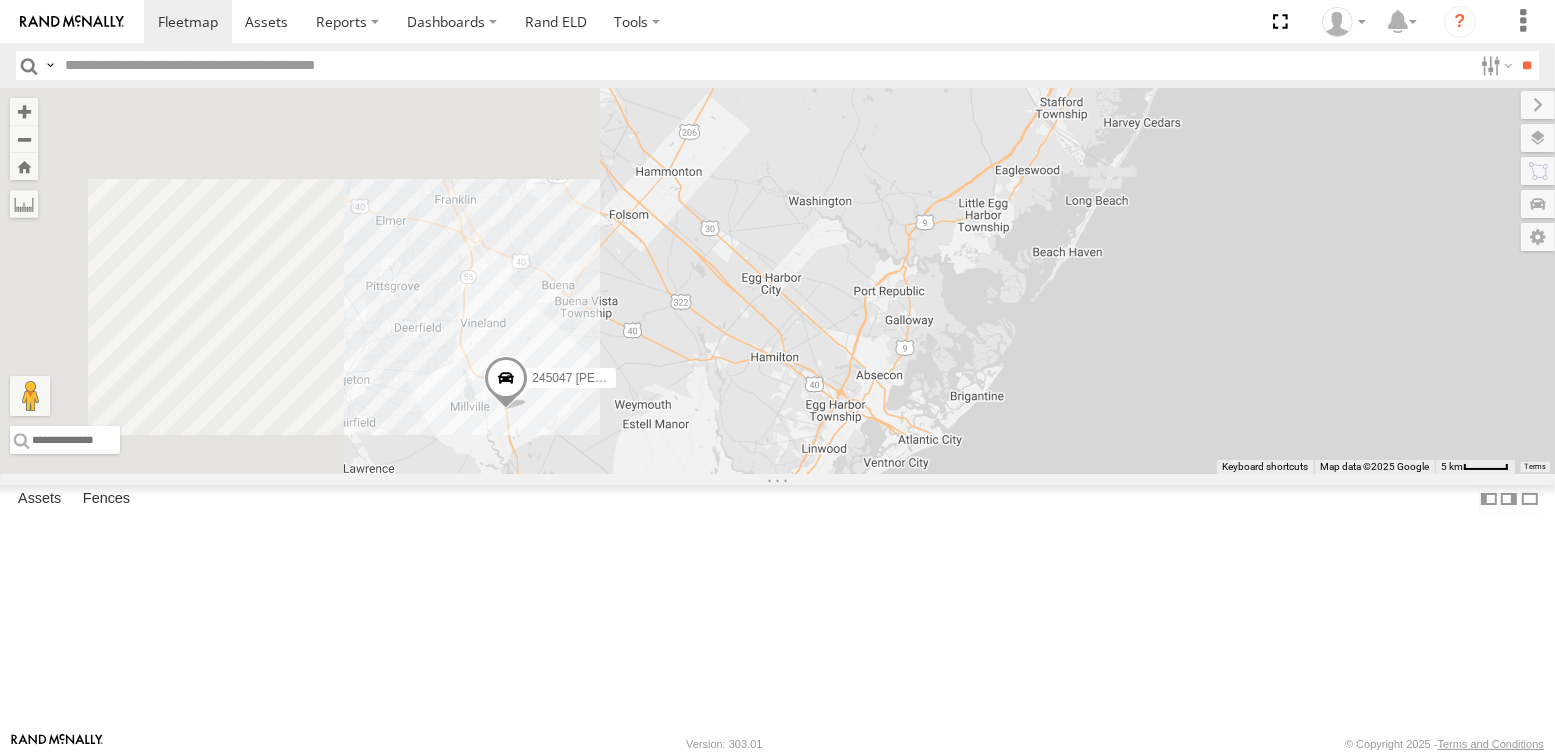 drag, startPoint x: 717, startPoint y: 592, endPoint x: 1080, endPoint y: 572, distance: 363.55054 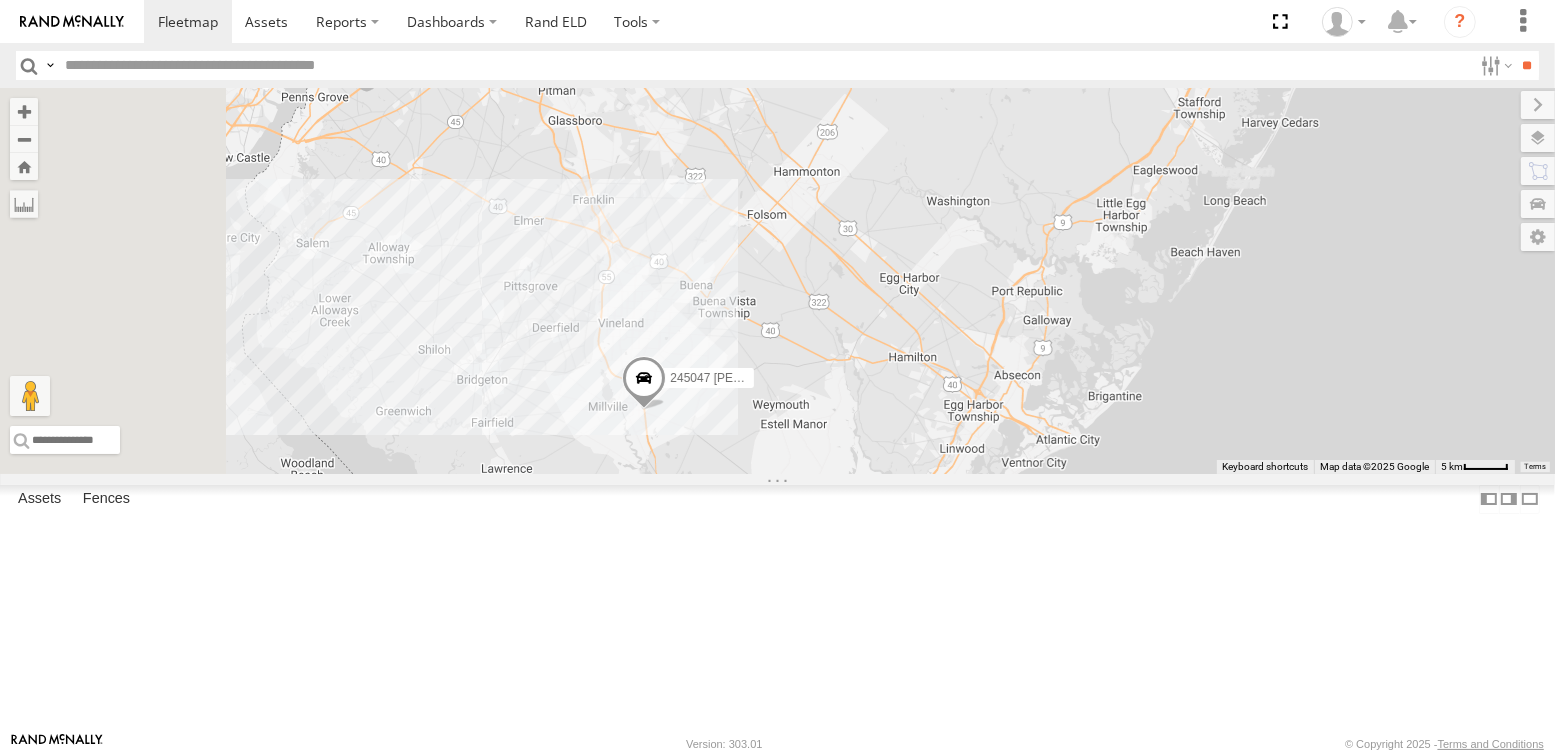 click at bounding box center (644, 383) 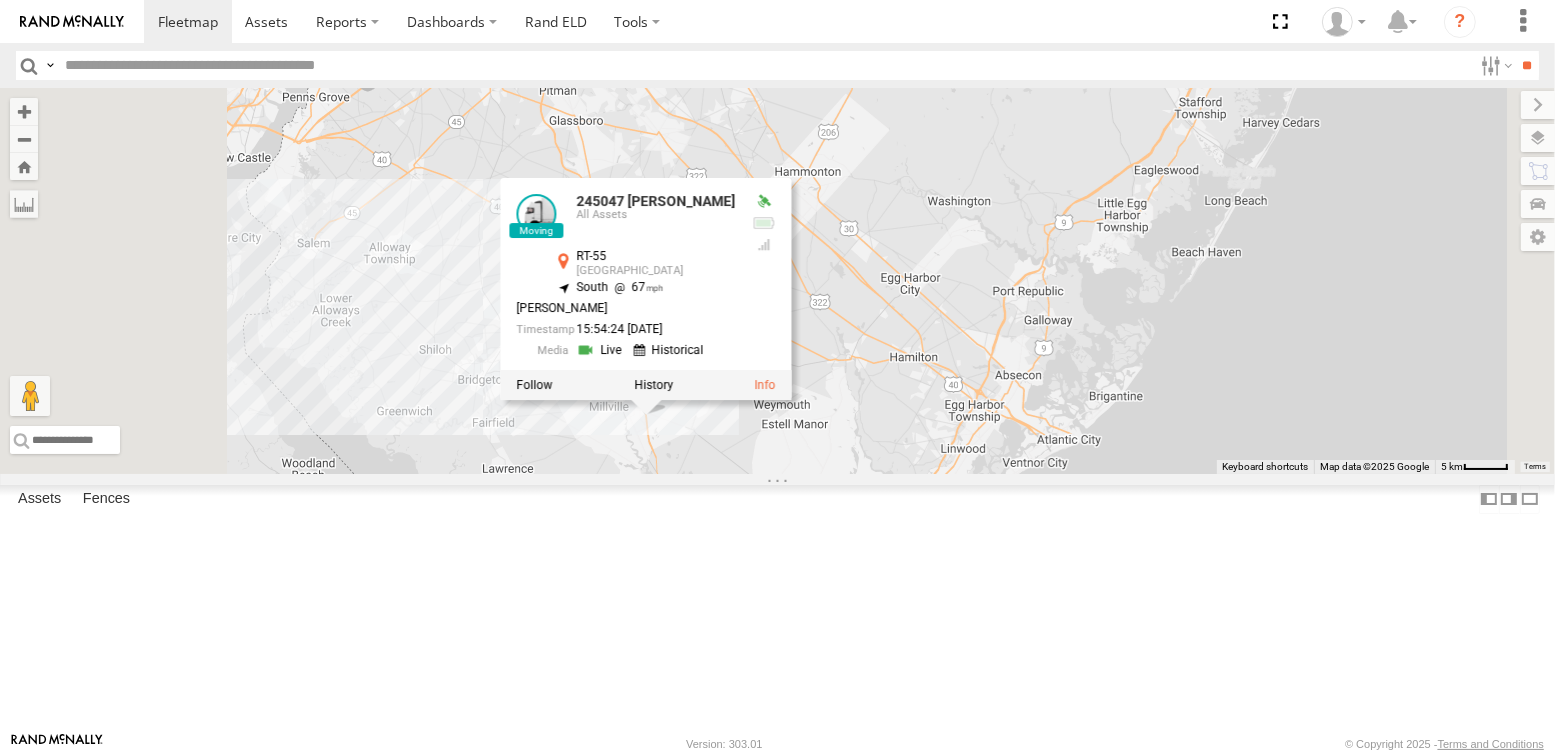 click on "468334 [PERSON_NAME] 54782 Hino 245047 [PERSON_NAME] 468332 [PERSON_NAME] JTSP Hino 245048 [PERSON_NAME] 468333 [PERSON_NAME] 245047 [PERSON_NAME] All Assets RT-55 Millville 39.38996 ,  -75.01041 South 67 [PERSON_NAME] 15:54:24 [DATE]" at bounding box center (777, 281) 